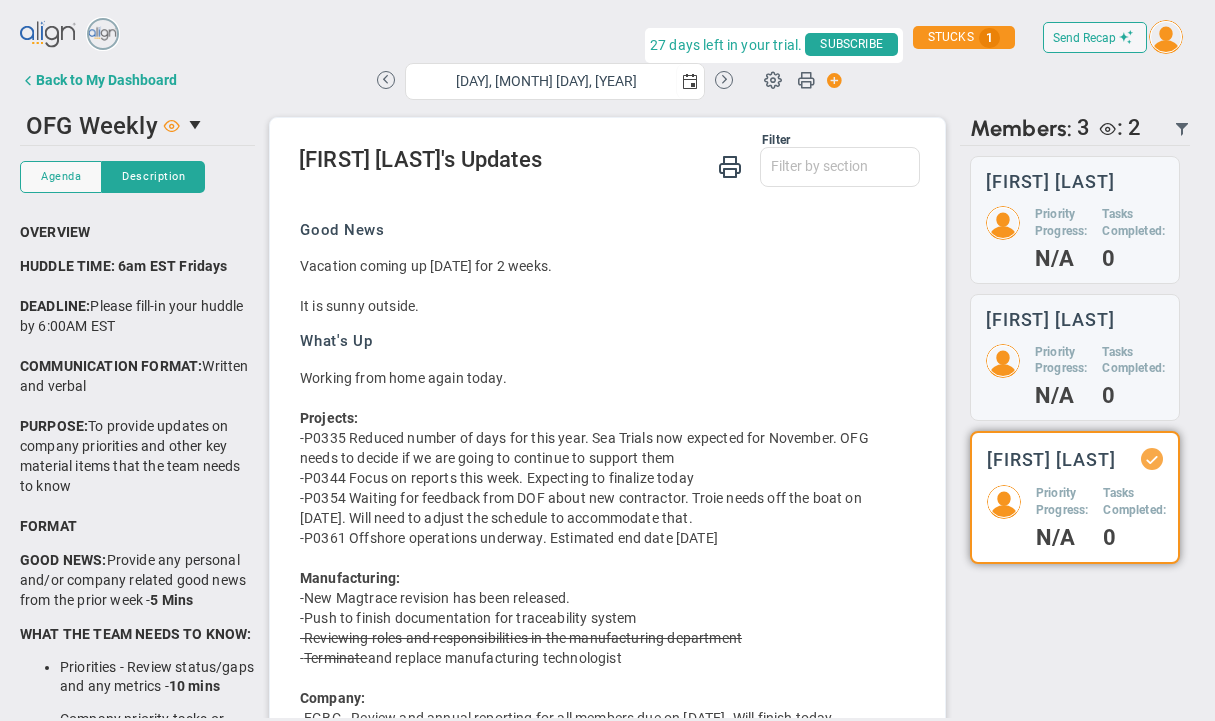 scroll, scrollTop: 0, scrollLeft: 0, axis: both 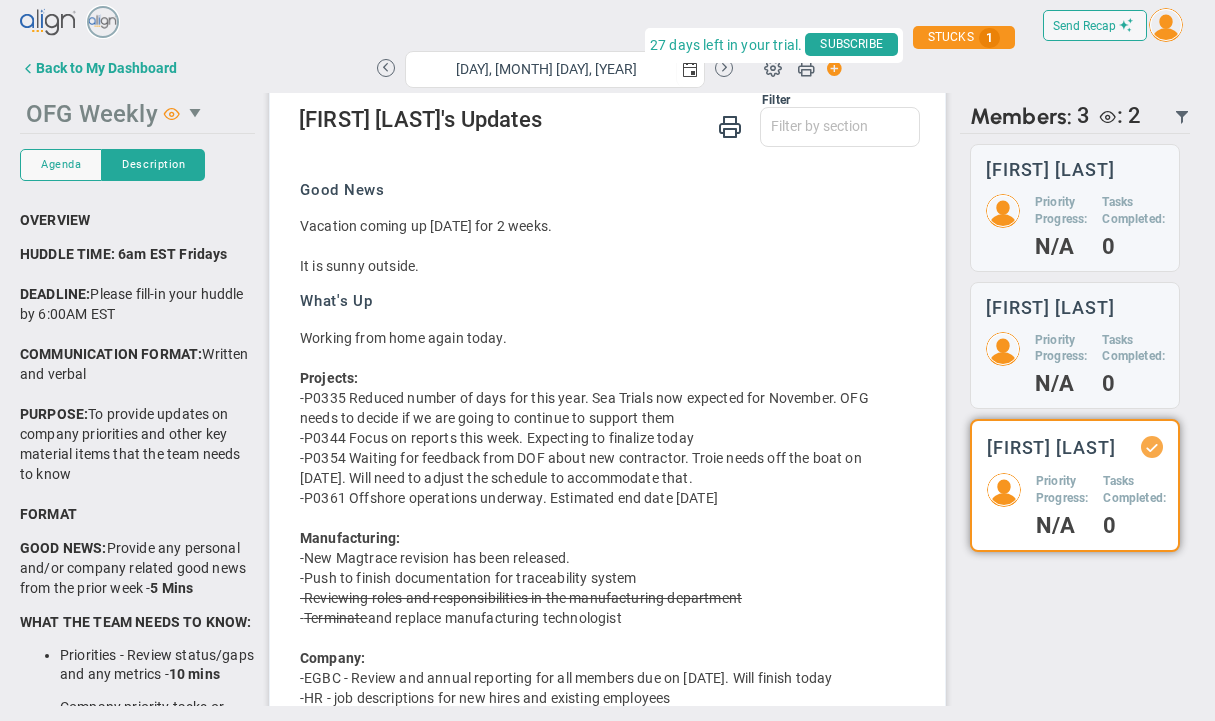 click at bounding box center [172, 113] 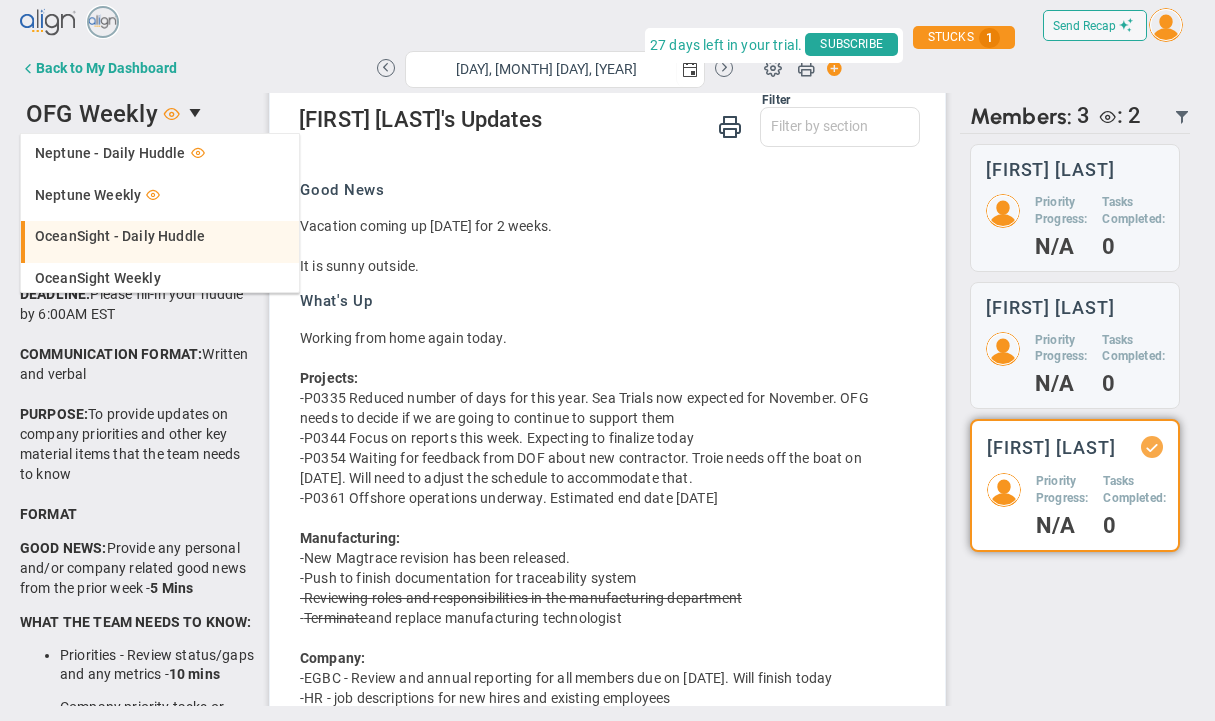 click on "OceanSight - Daily Huddle" at bounding box center (120, 236) 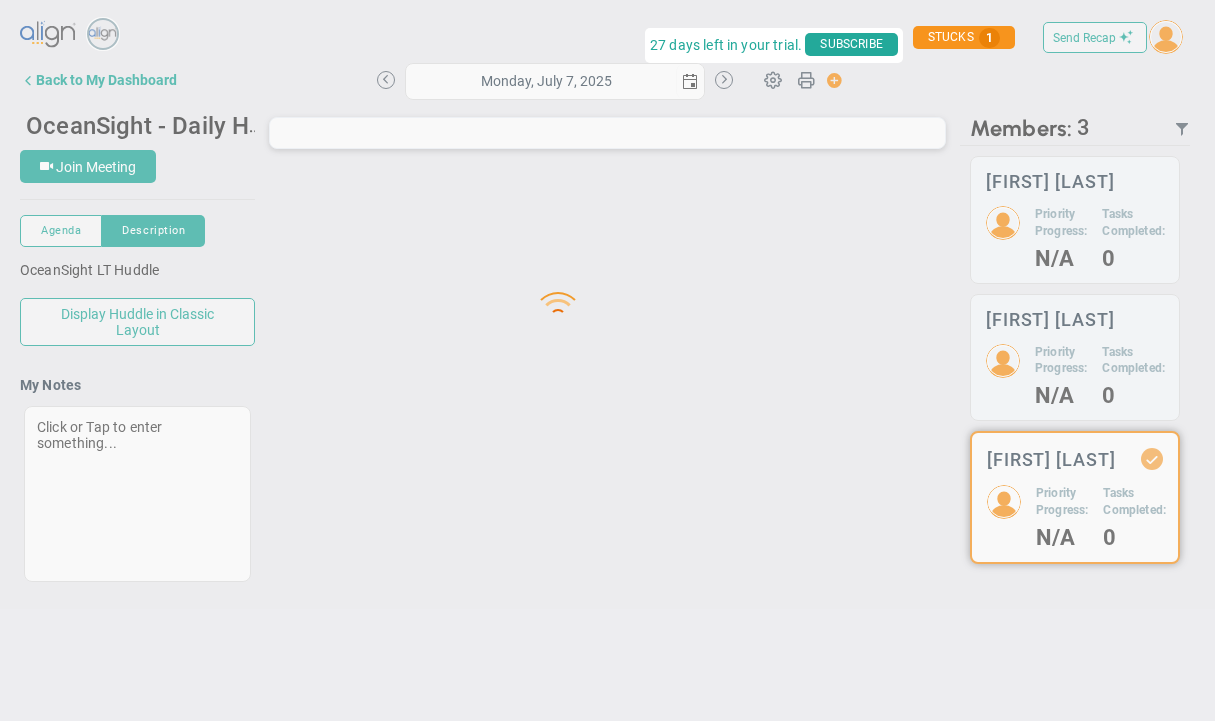 scroll, scrollTop: 0, scrollLeft: 0, axis: both 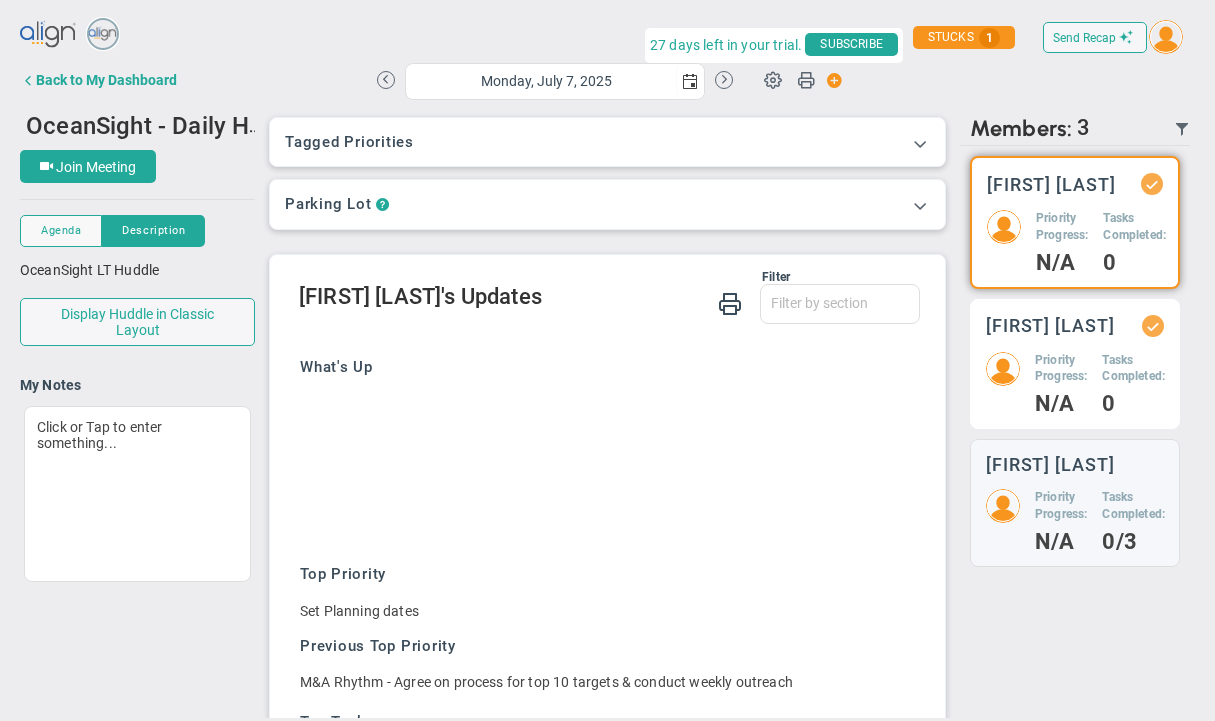 click on "[FIRST] [LAST]
Priority Progress:
N/A
Tasks Completed:
0" at bounding box center (1075, 222) 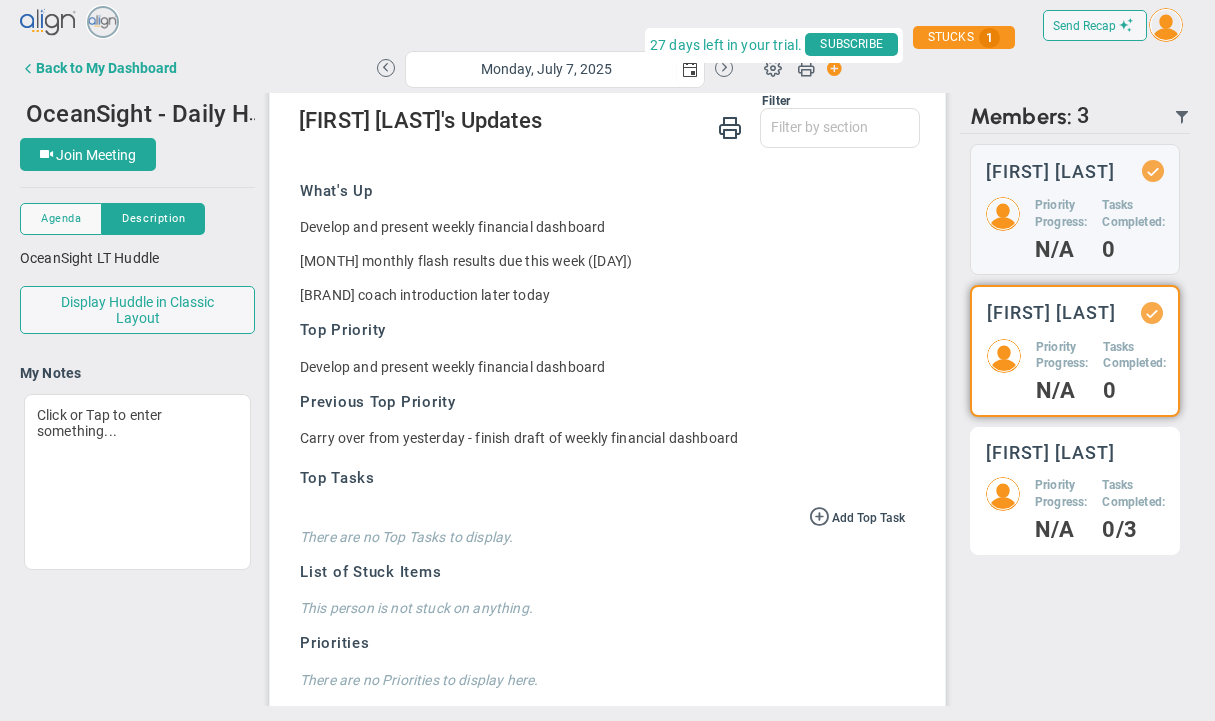 click on "Priority Progress:" at bounding box center (1061, 214) 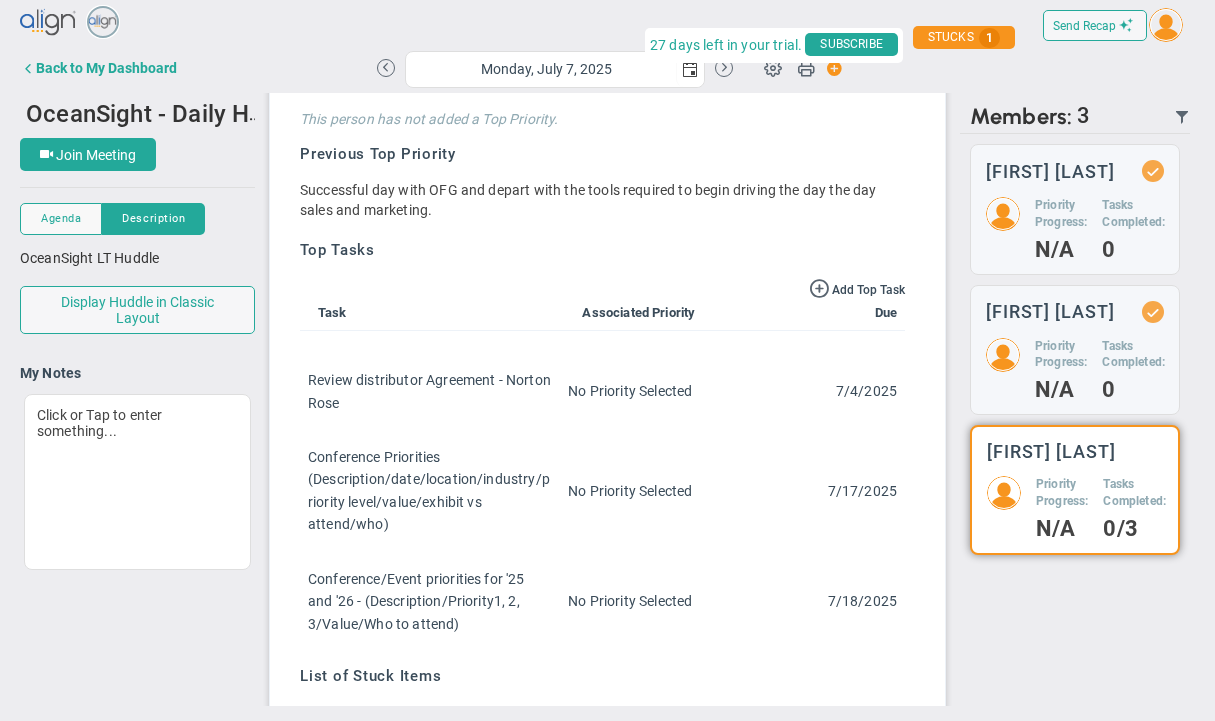 scroll, scrollTop: 362, scrollLeft: 0, axis: vertical 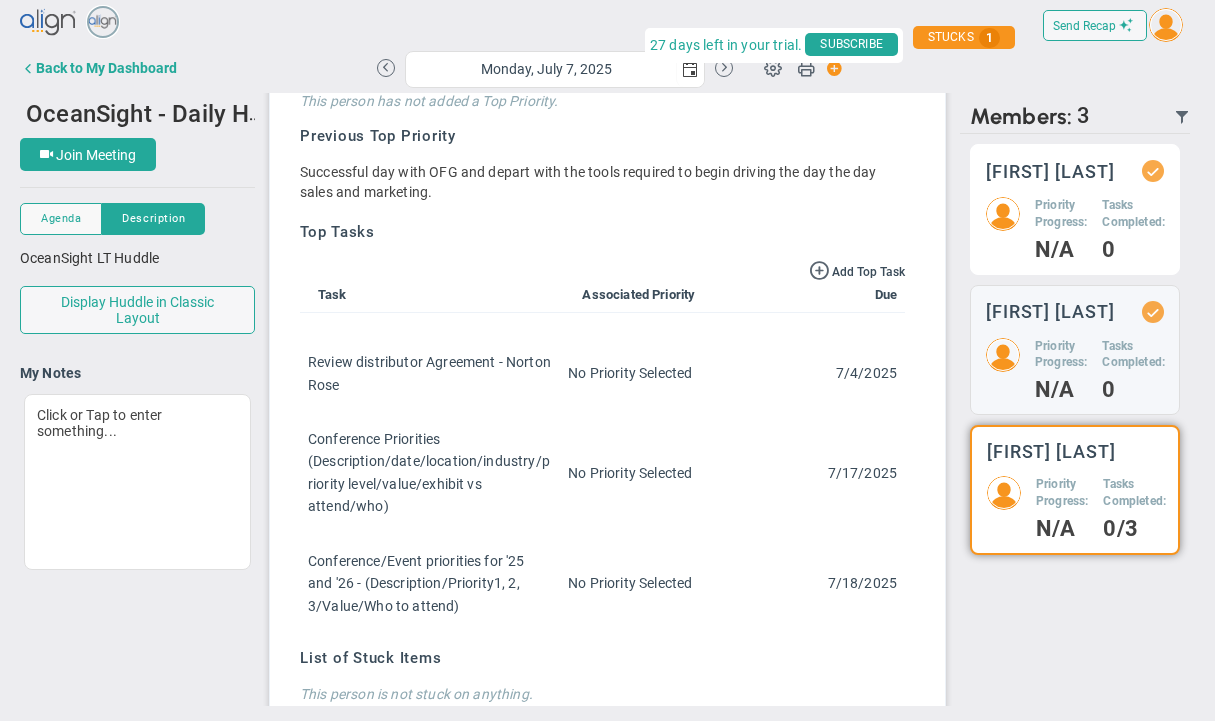 click on "Priority Progress:
N/A
Tasks Completed:
0" at bounding box center (1075, 228) 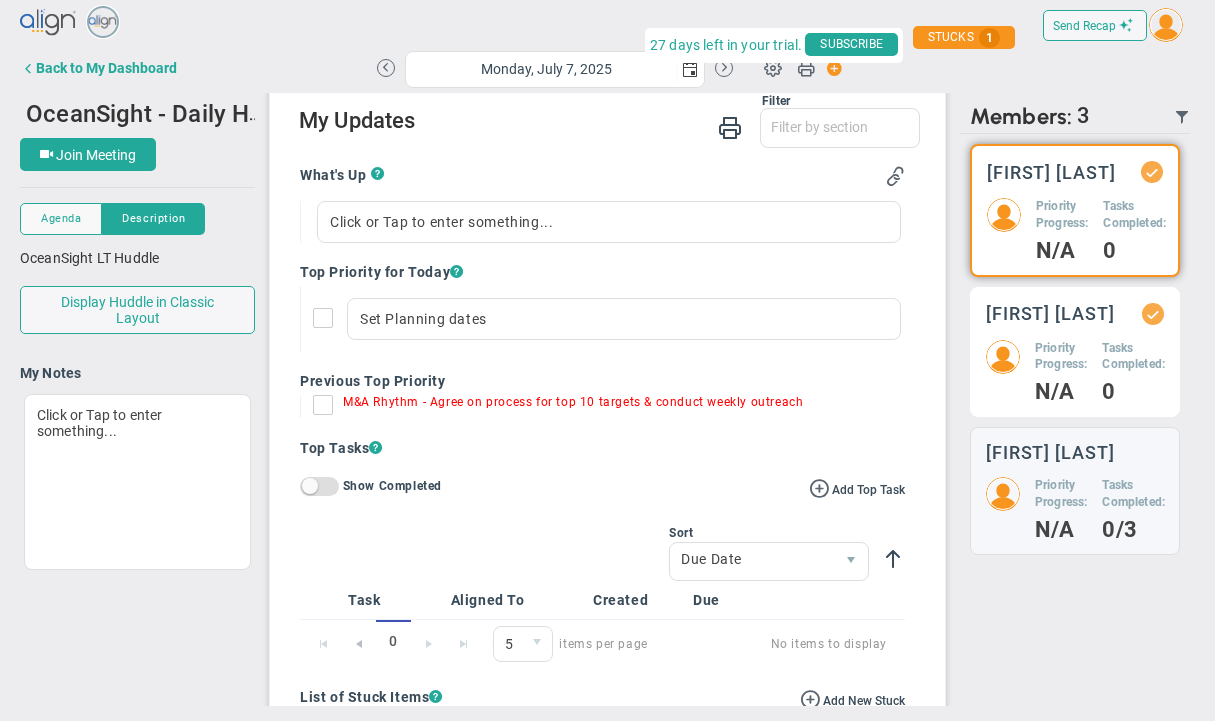 click on "[FIRST] [LAST]
Priority Progress:
N/A
Tasks Completed:
0" at bounding box center [1075, 210] 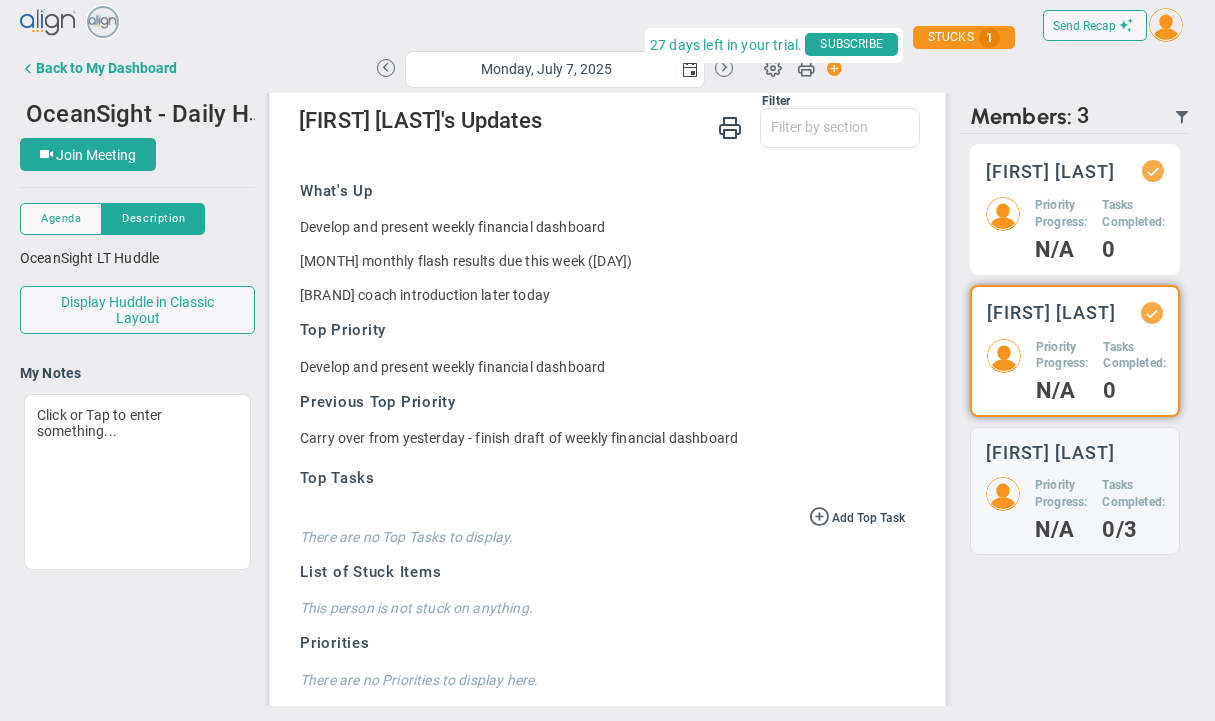 click on "Priority Progress:" at bounding box center (1061, 214) 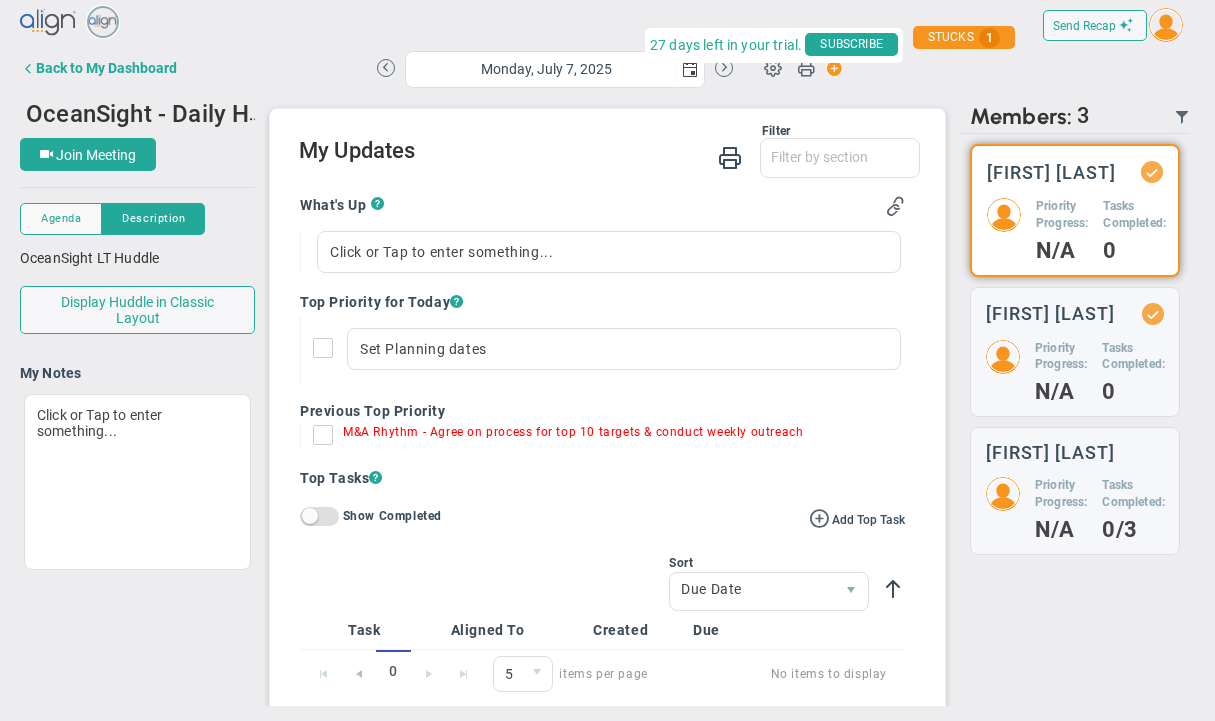 scroll, scrollTop: 132, scrollLeft: 0, axis: vertical 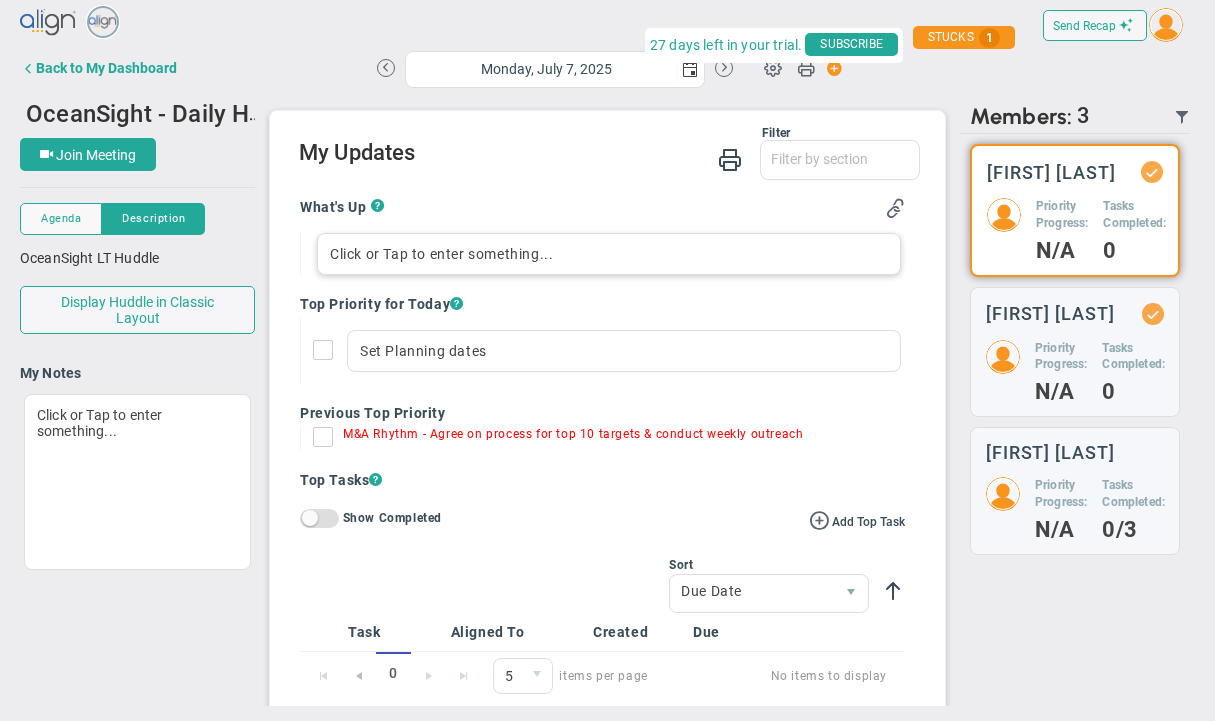 click on "Click or Tap to enter something..." at bounding box center [609, 254] 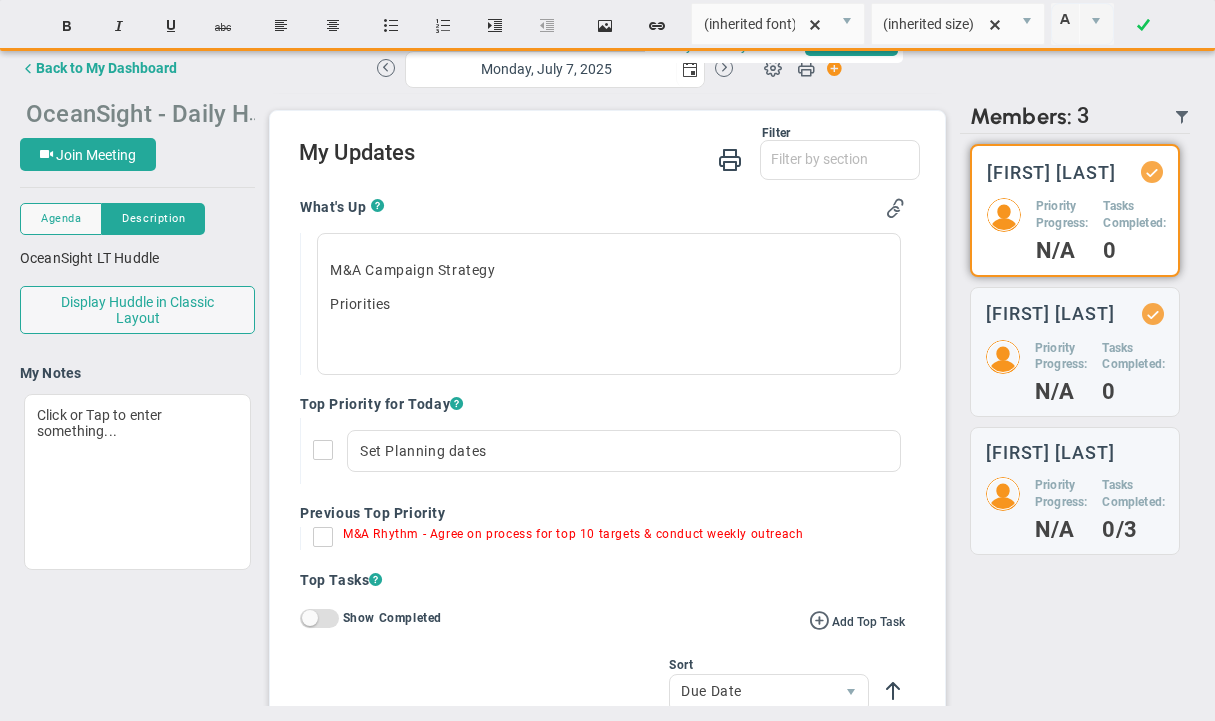 click on "OceanSight - Daily Huddle" at bounding box center [168, 112] 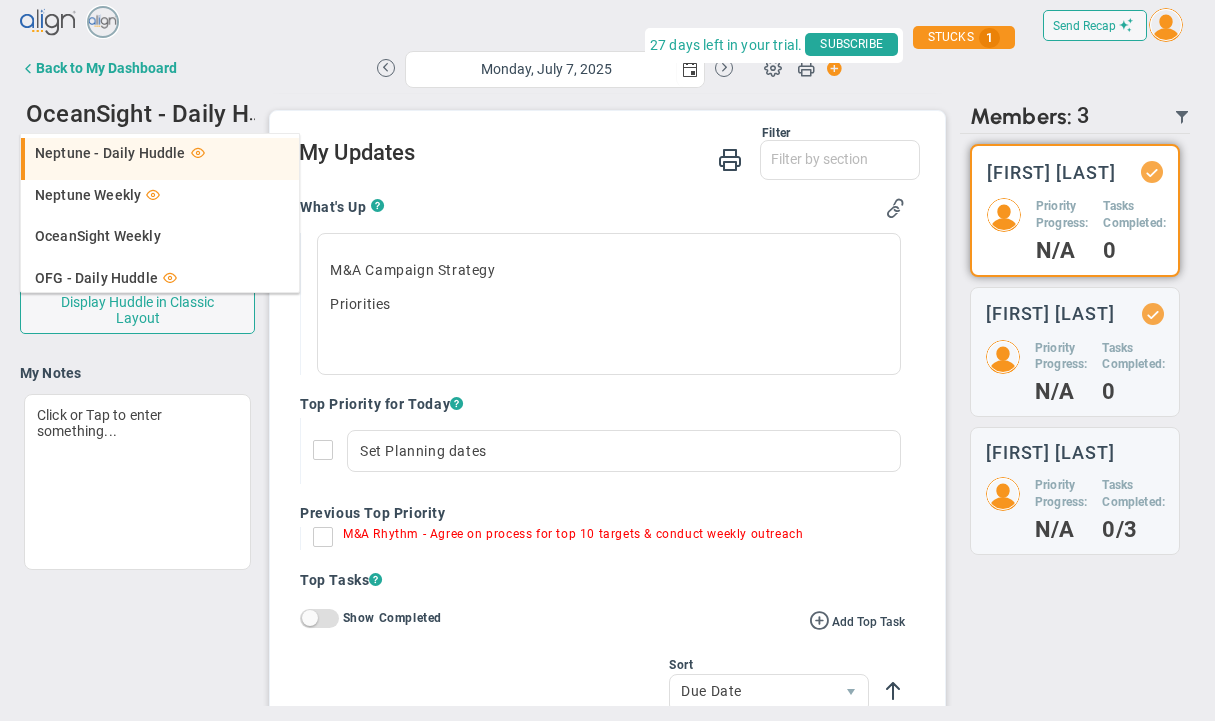 click on "Neptune - Daily Huddle" at bounding box center (110, 153) 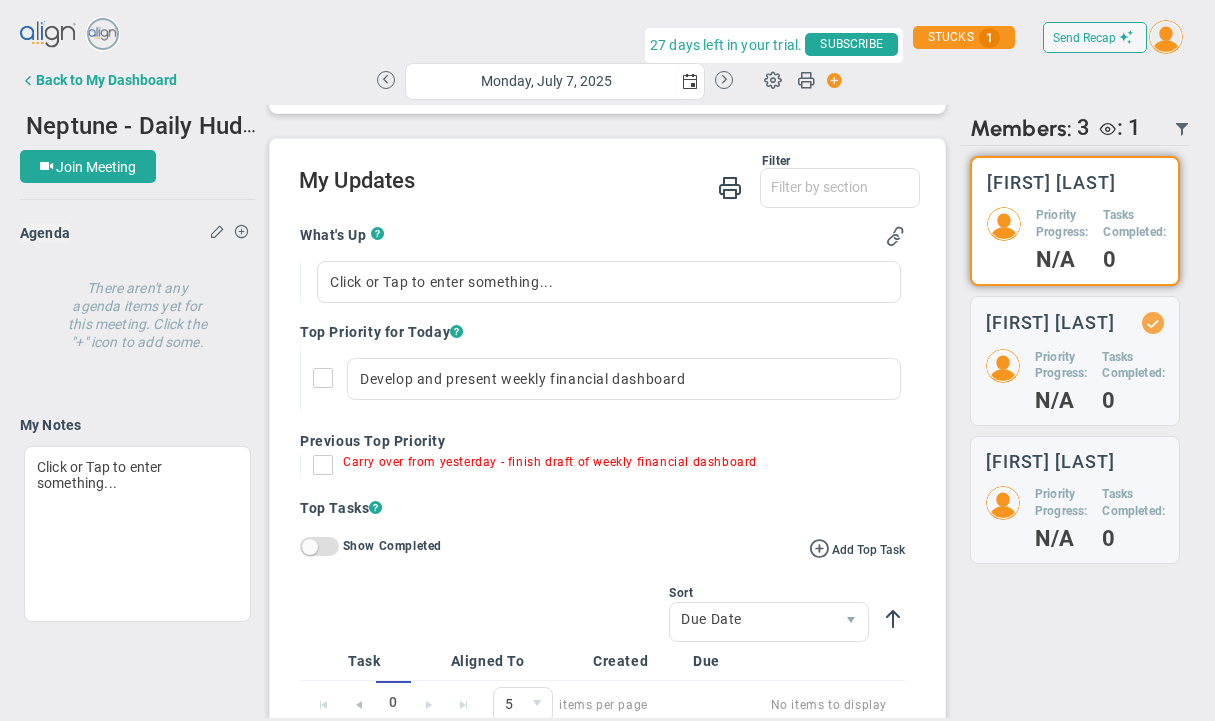 scroll, scrollTop: 497, scrollLeft: 0, axis: vertical 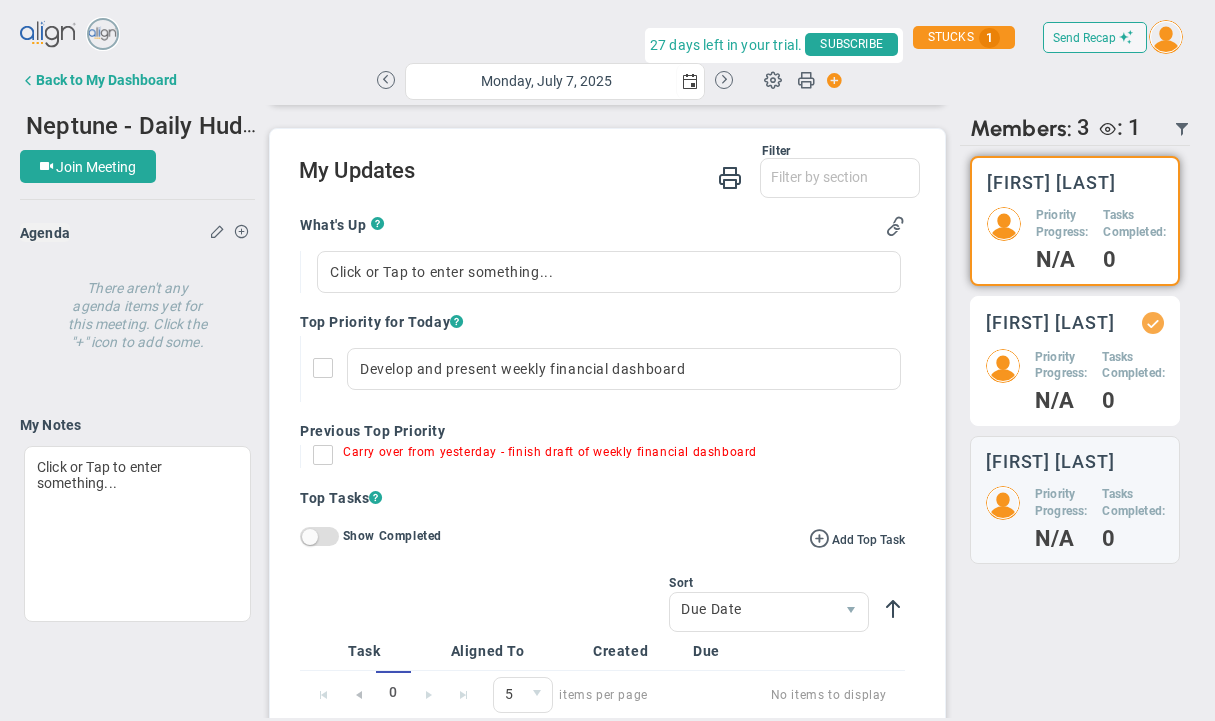 click on "[FIRST] [LAST]
Priority Progress:
N/A
Tasks Completed:
0" at bounding box center [1075, 221] 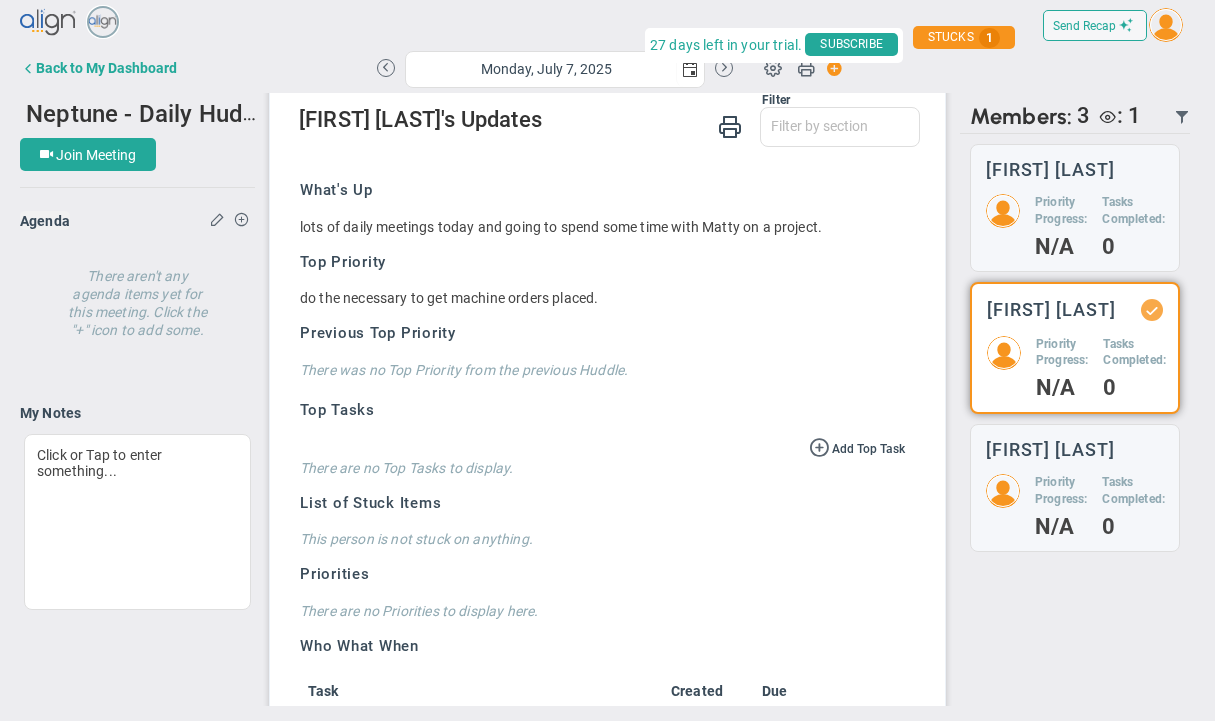 click on "Priority Progress:
N/A
Tasks Completed:
0" at bounding box center (1075, 367) 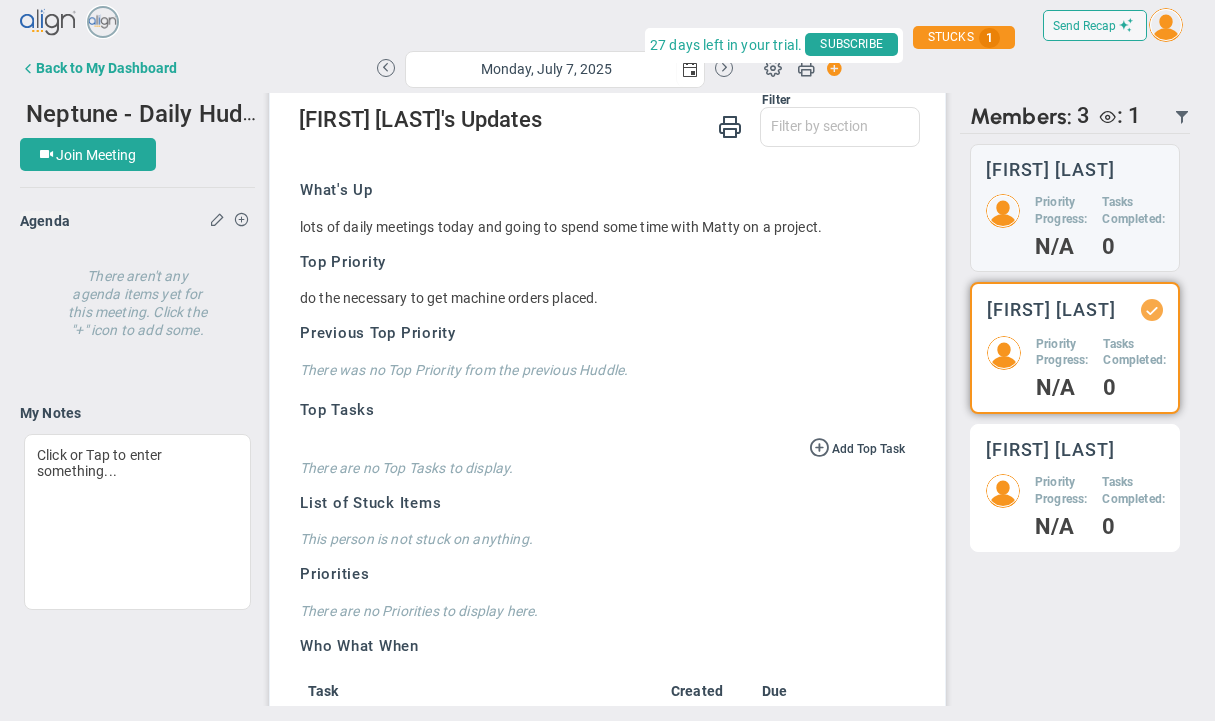 click on "[FIRST] [LAST]
Priority Progress:
N/A
Tasks Completed:
0" at bounding box center (1075, 208) 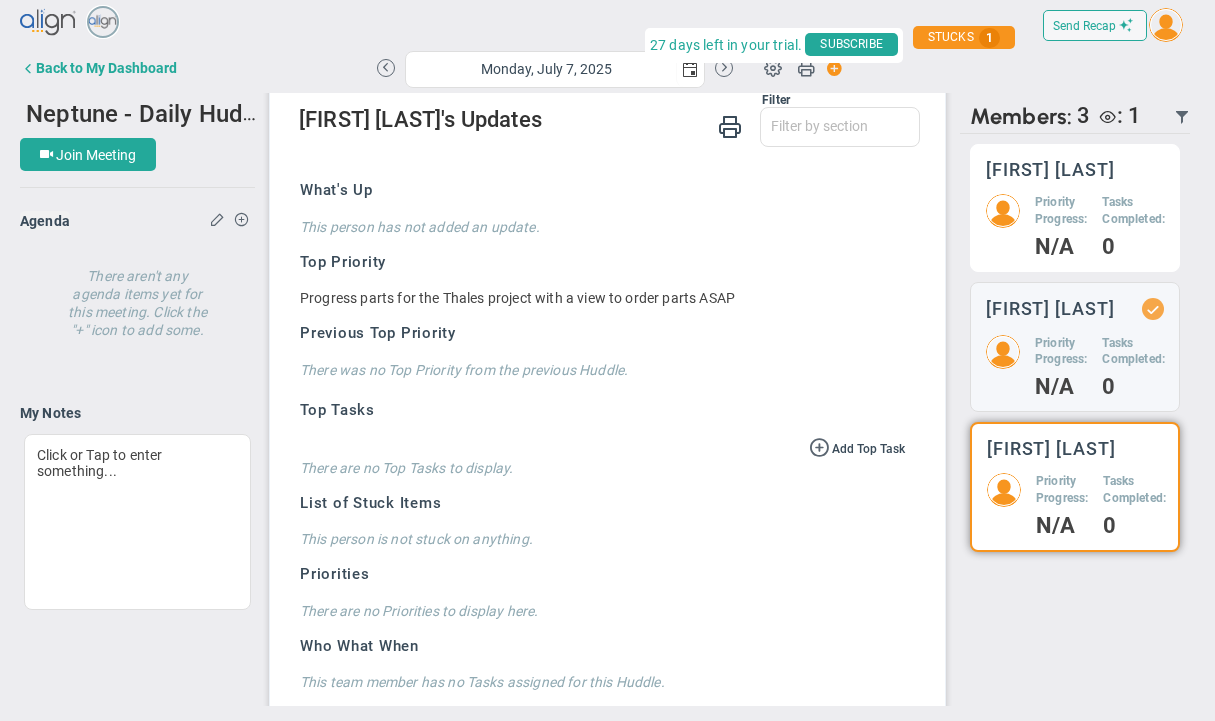 click on "Priority Progress:" at bounding box center [1061, 211] 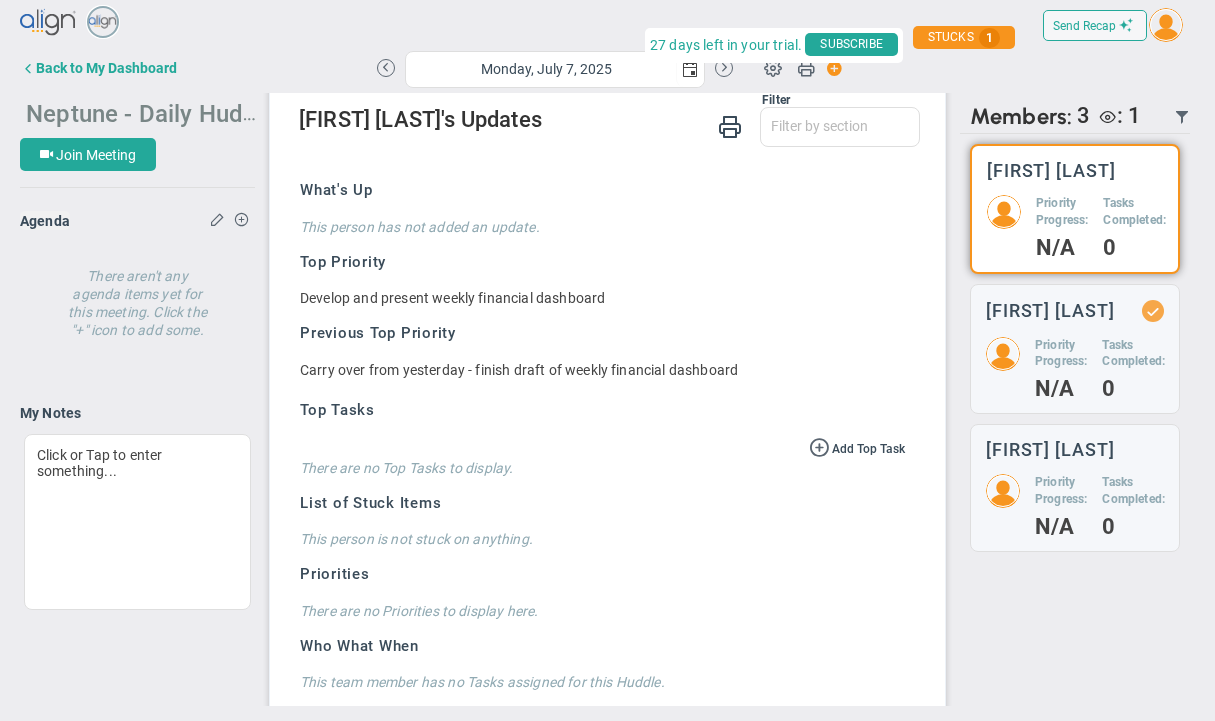 click on "Neptune - Daily Huddle" at bounding box center [151, 112] 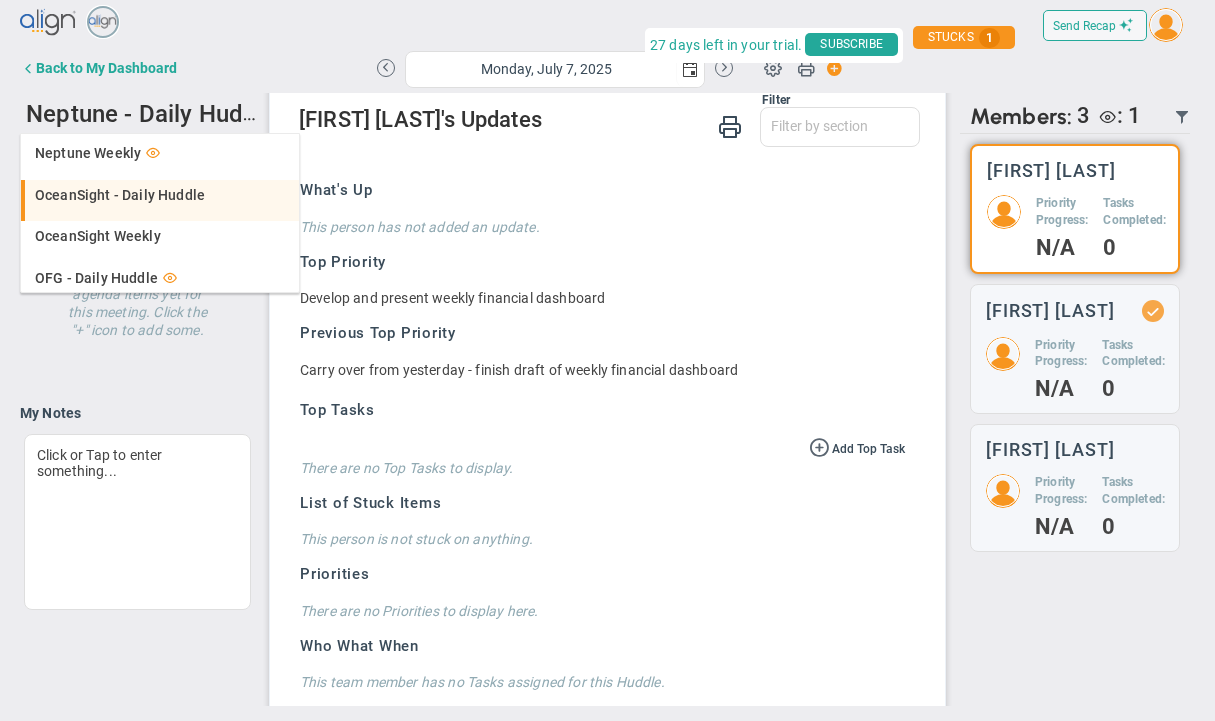 click on "OceanSight - Daily Huddle" at bounding box center [120, 195] 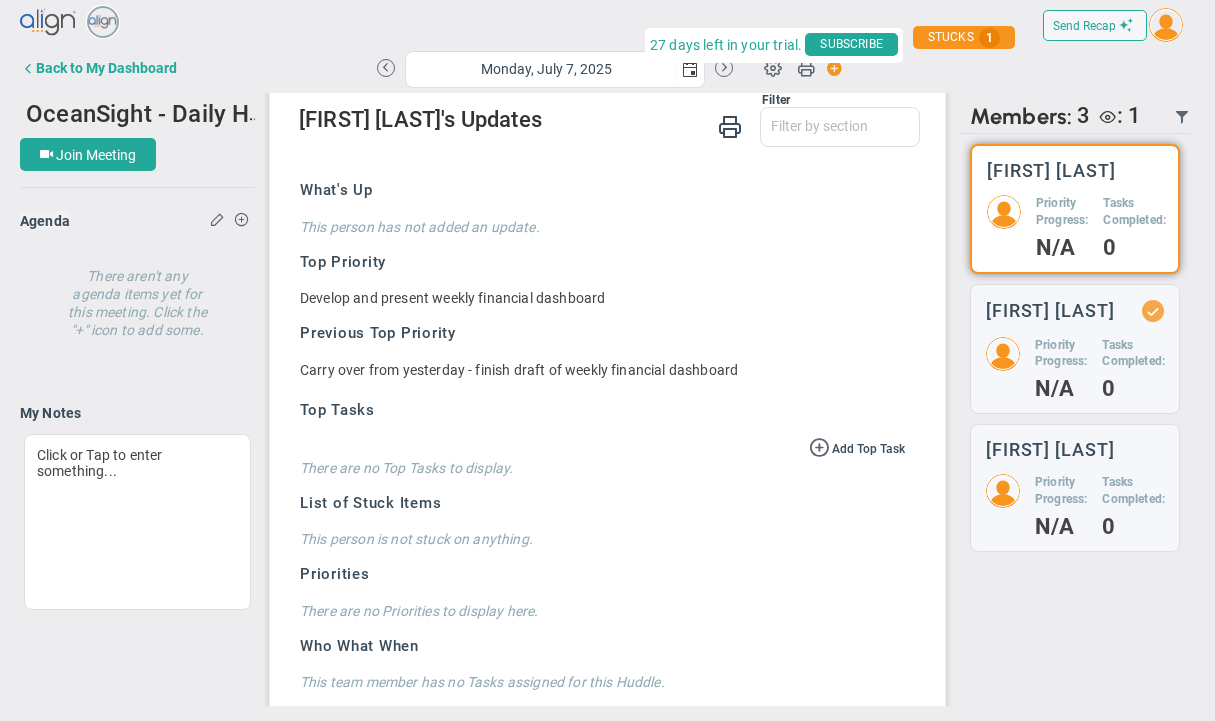scroll, scrollTop: 0, scrollLeft: 0, axis: both 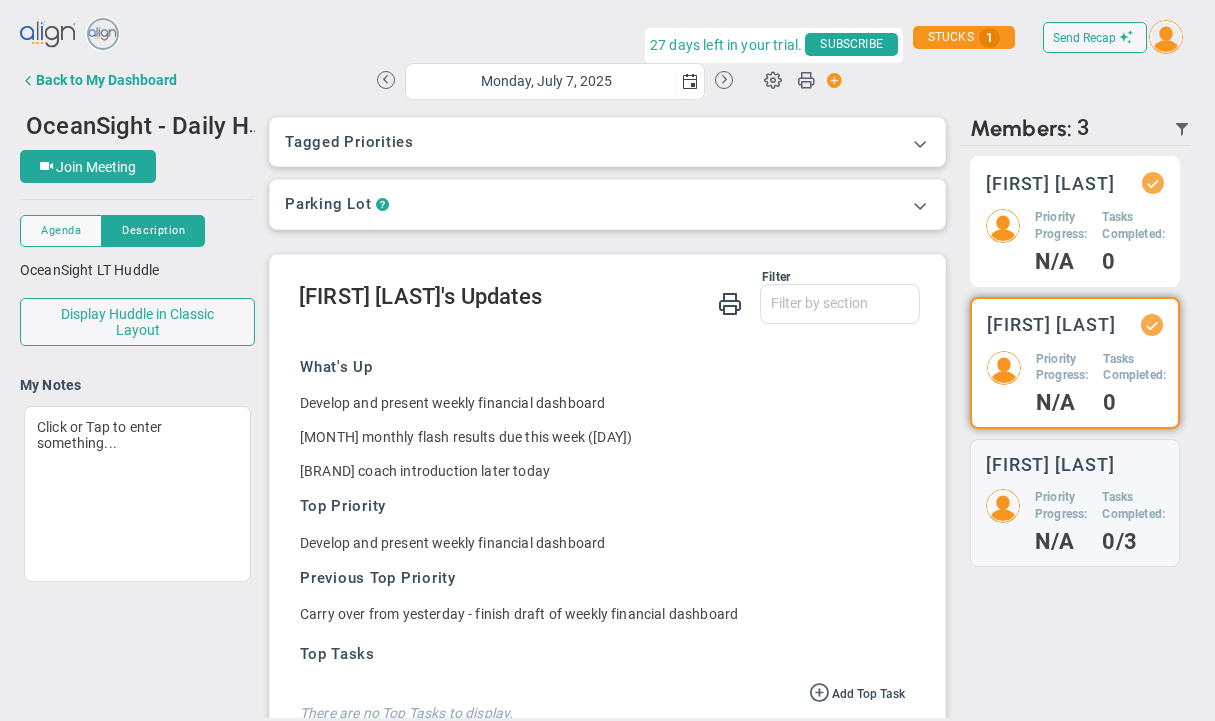click on "Priority Progress:" at bounding box center (1061, 226) 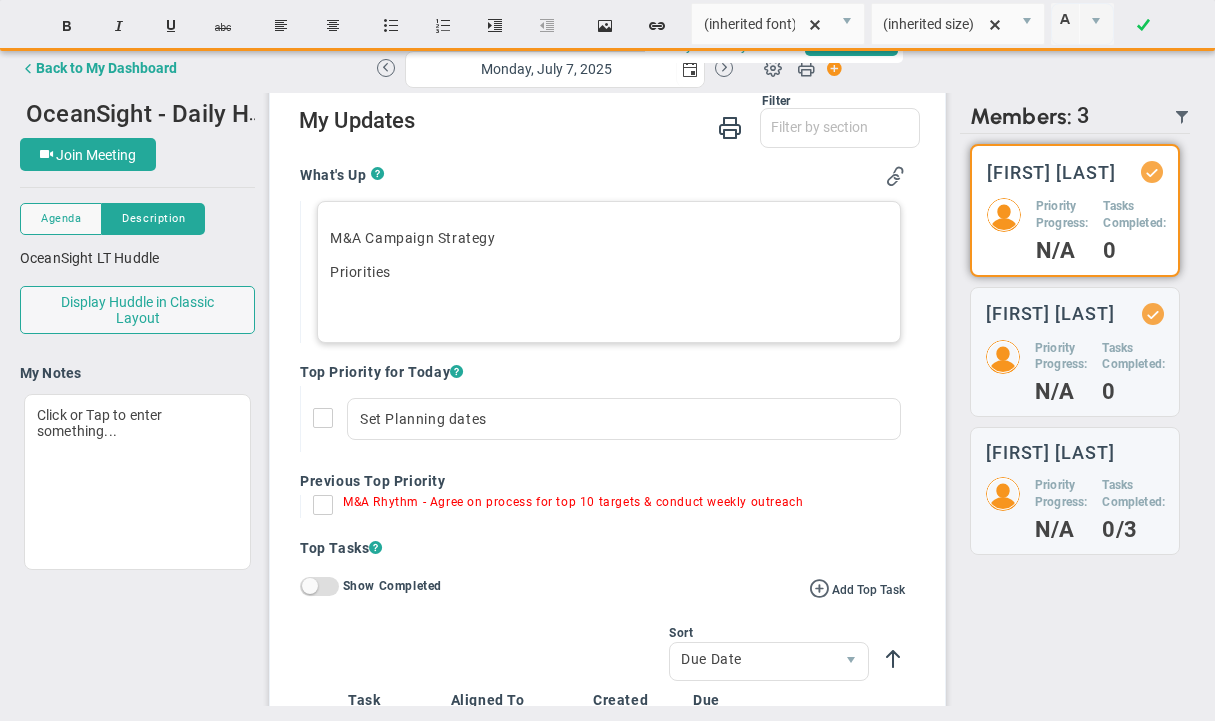 click on "Priorities" at bounding box center (609, 272) 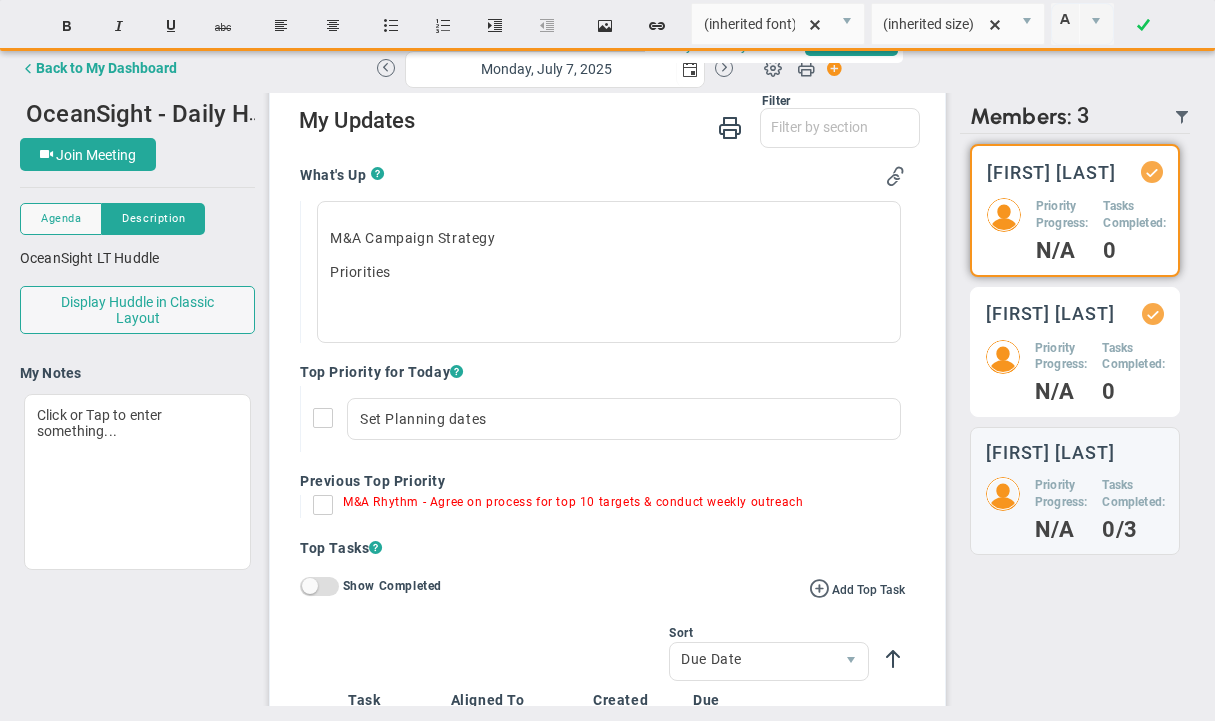 click on "Priority Progress:" at bounding box center [1062, 215] 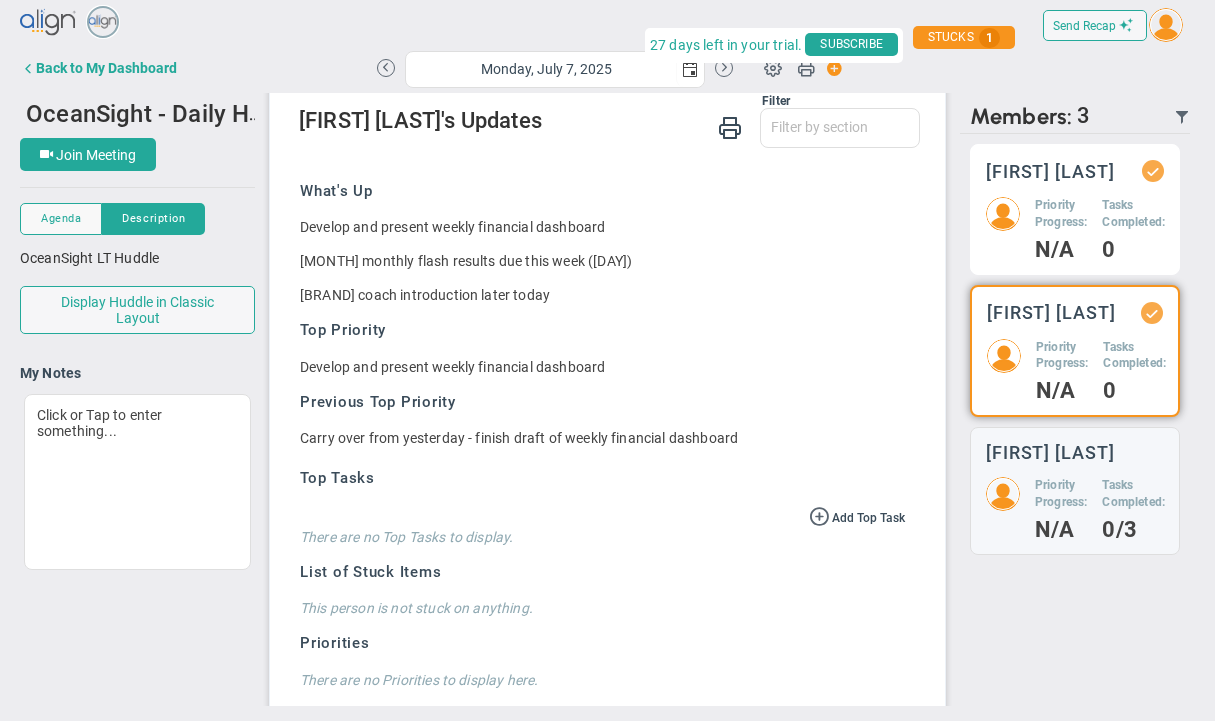 click on "Priority Progress:
N/A" at bounding box center [1061, 228] 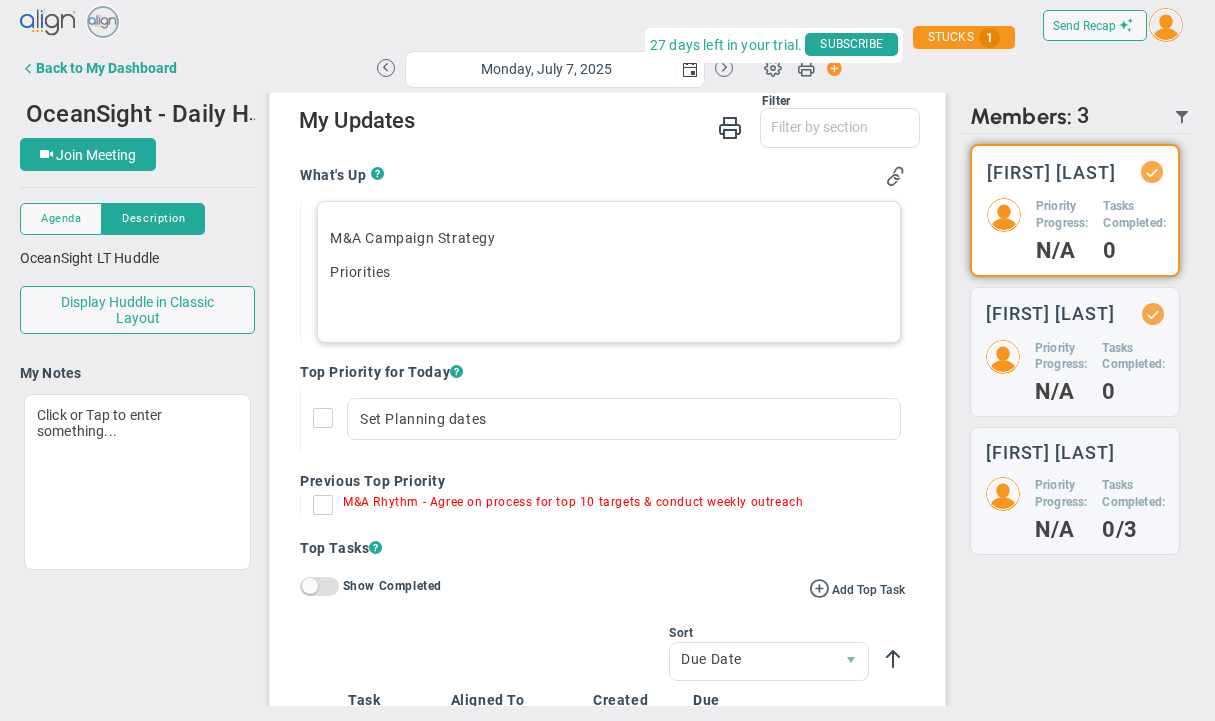click on "Priorities" at bounding box center (609, 272) 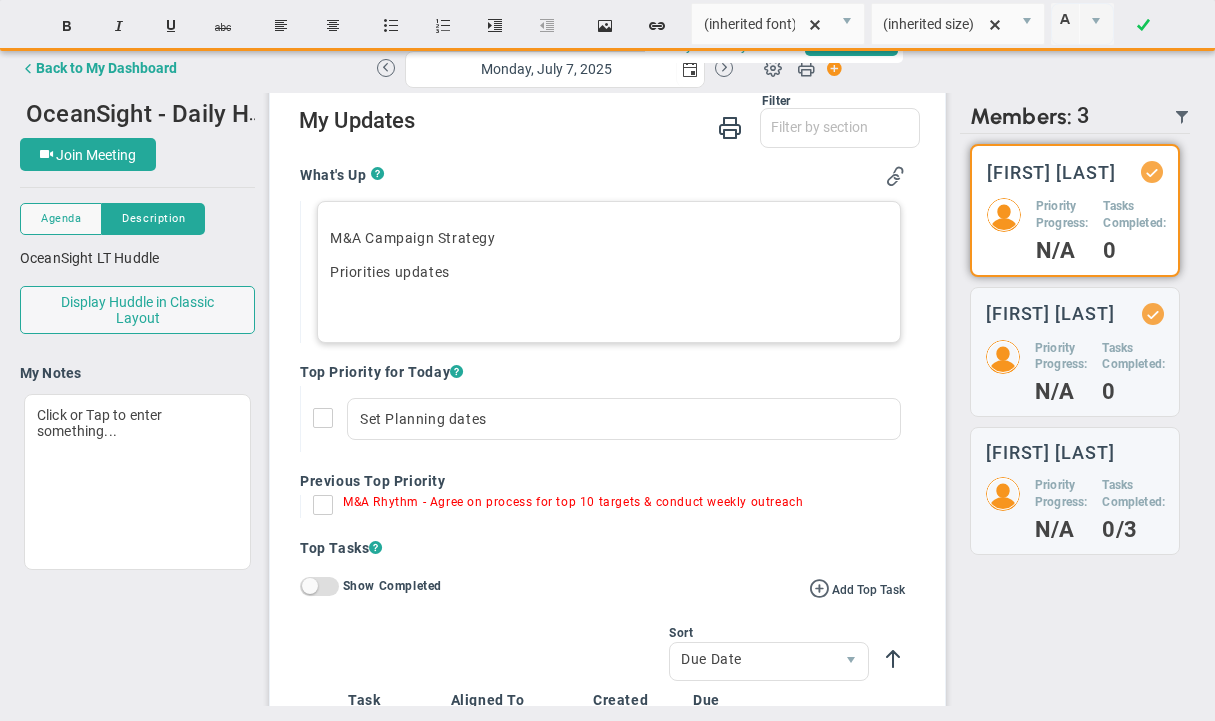 click on "Priorities updates" at bounding box center (609, 272) 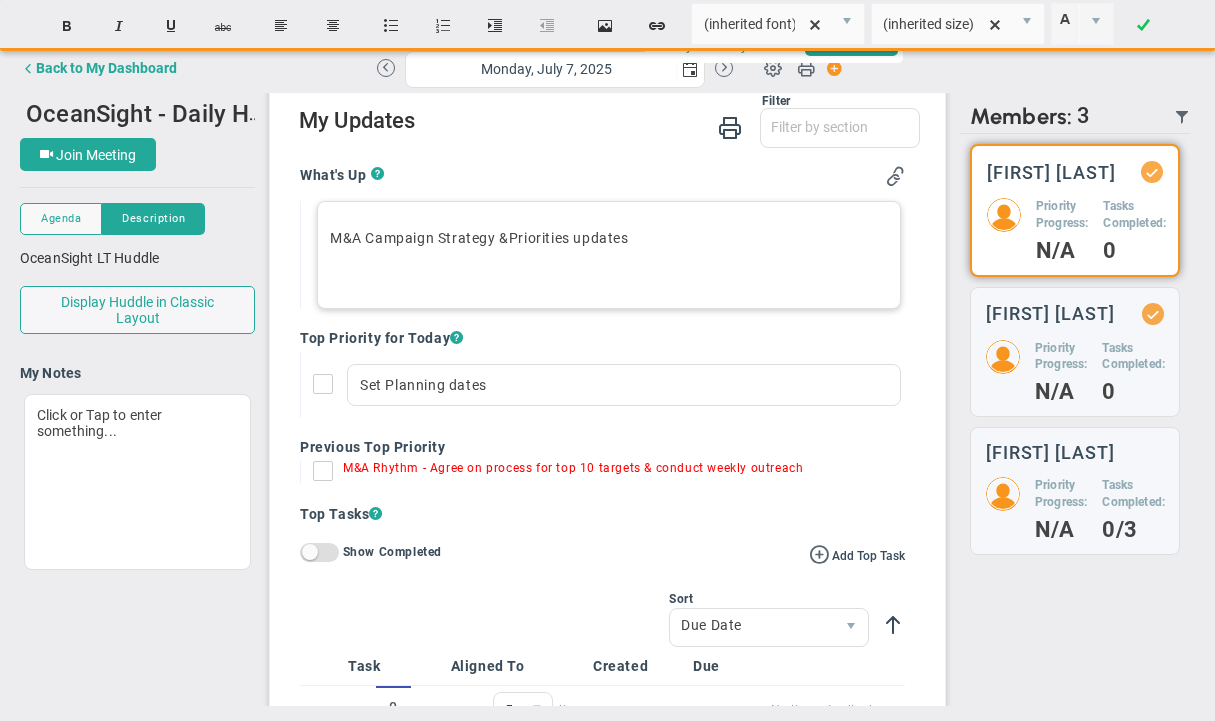 click on "M&A Campaign Strategy &  Priorities updates" at bounding box center (609, 238) 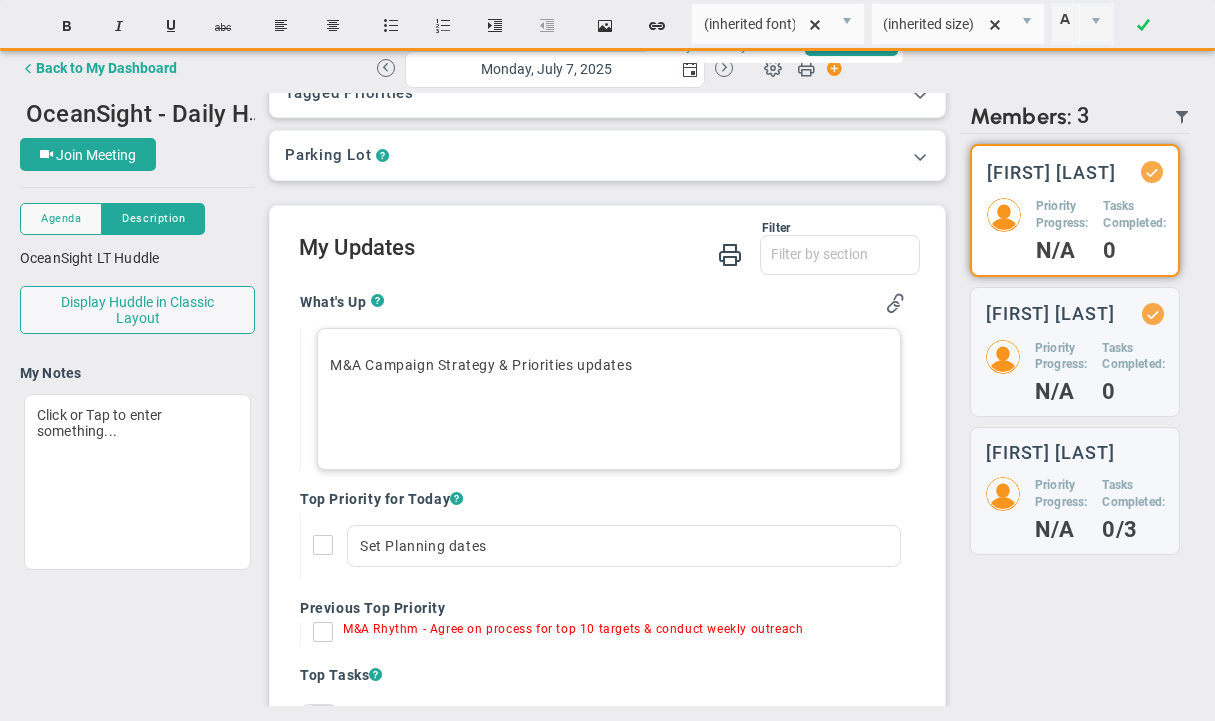 scroll, scrollTop: 39, scrollLeft: 0, axis: vertical 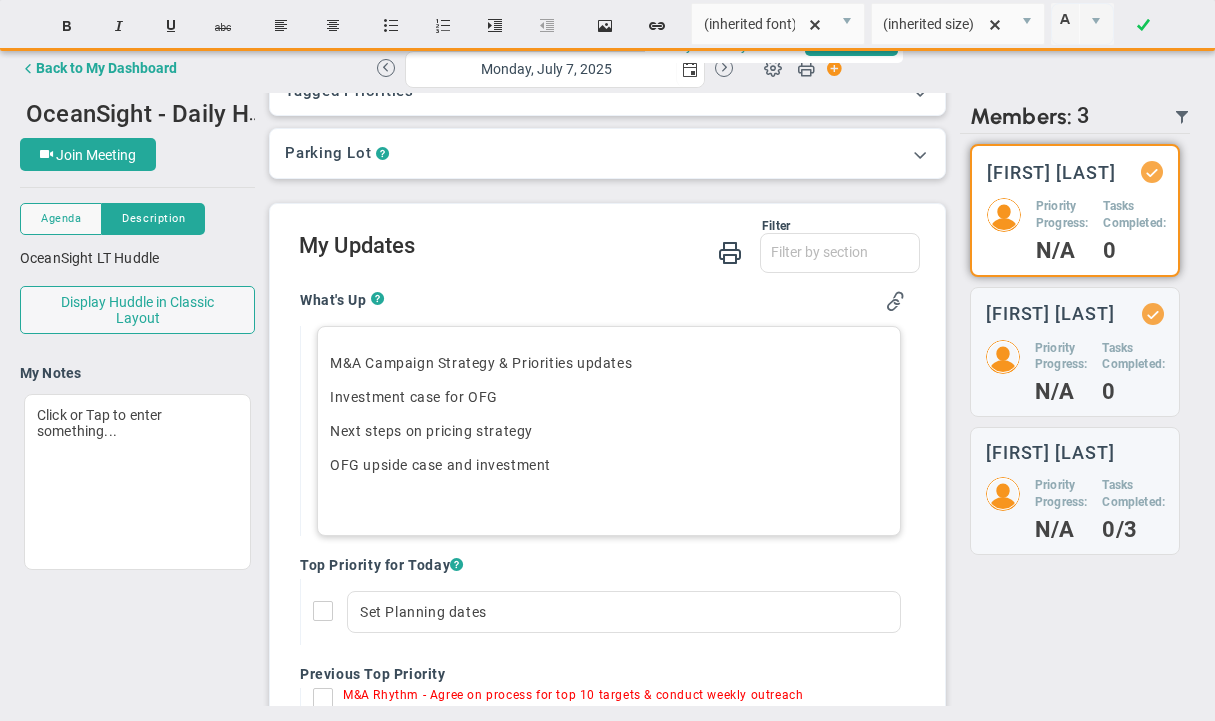 click on "Investment case for OFG" at bounding box center (609, 397) 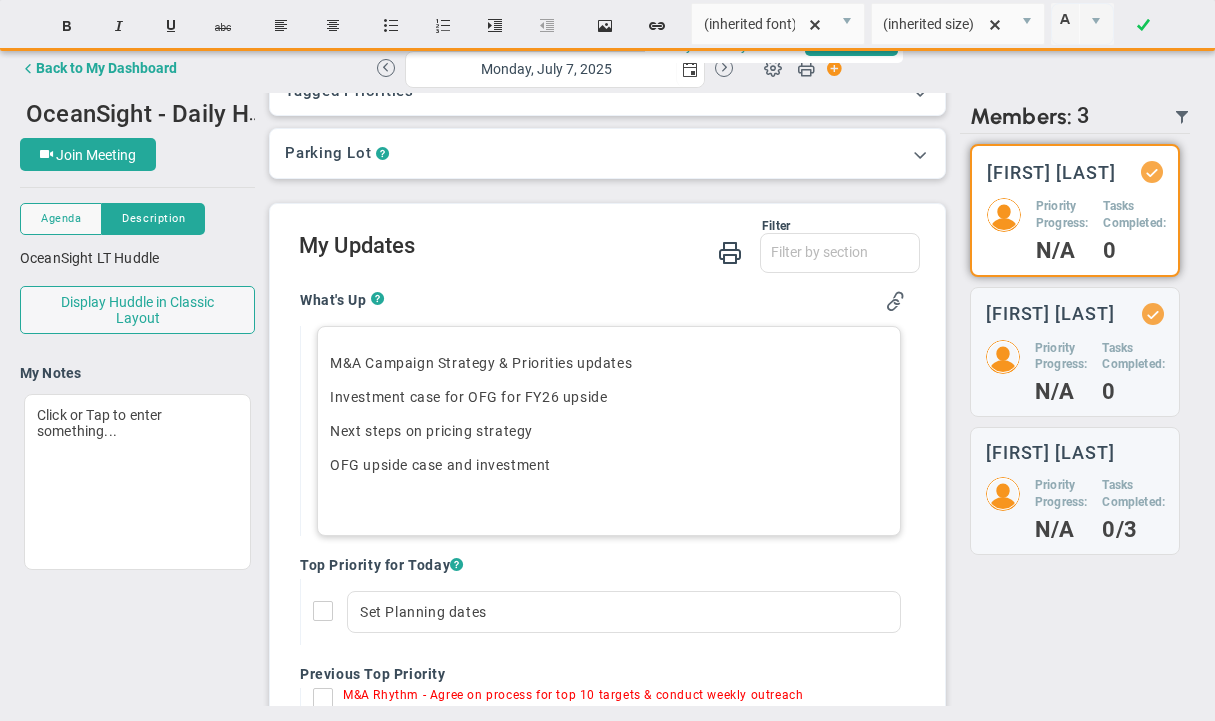 click on "OFG upside case and investment﻿" at bounding box center (609, 465) 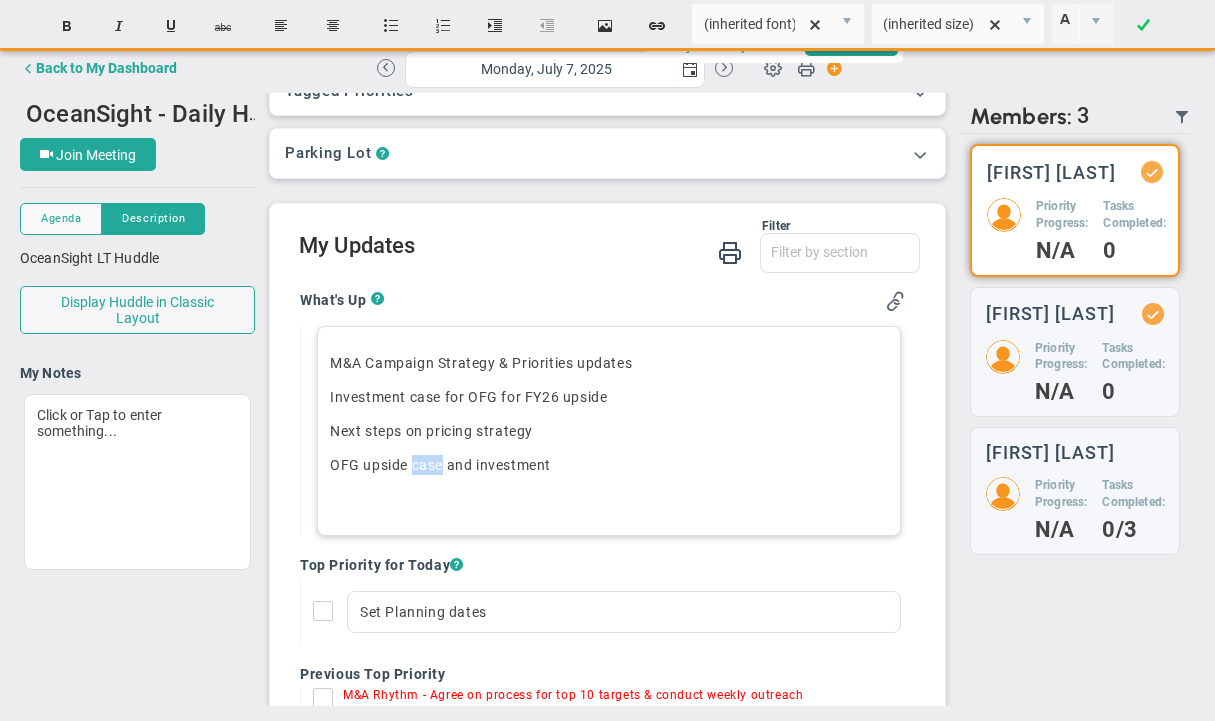 click on "OFG upside case and investment﻿" at bounding box center [609, 465] 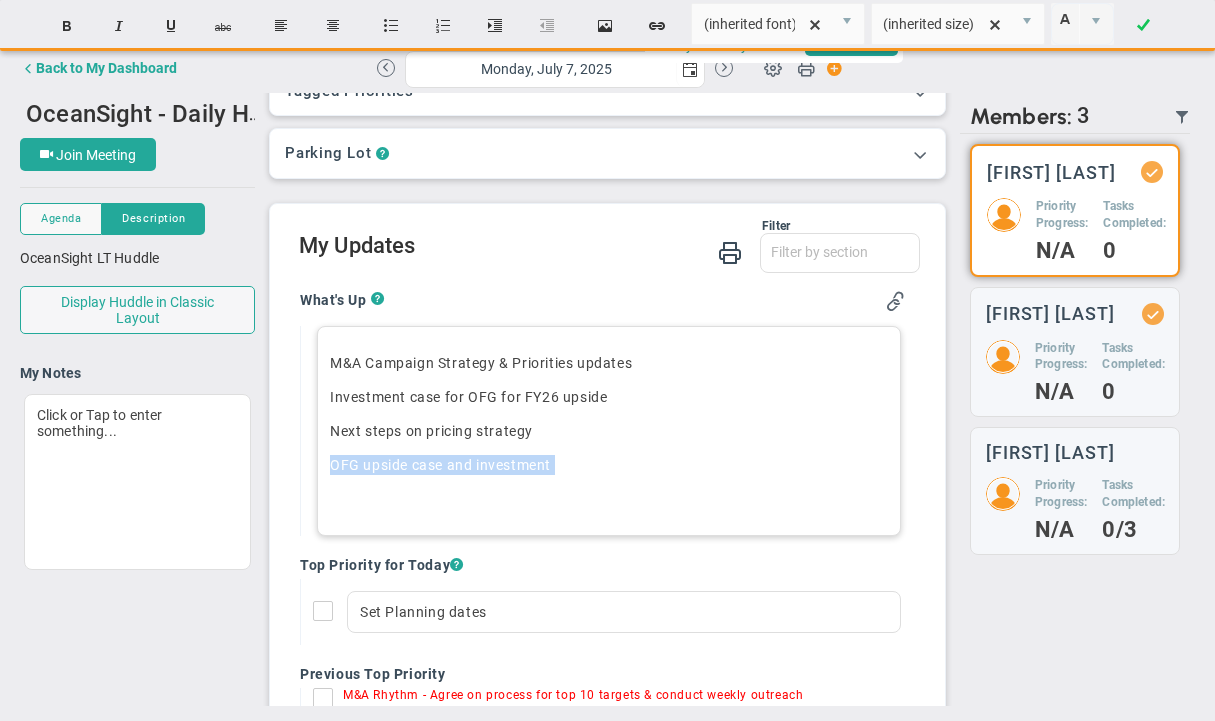 click on "OFG upside case and investment﻿" at bounding box center [609, 465] 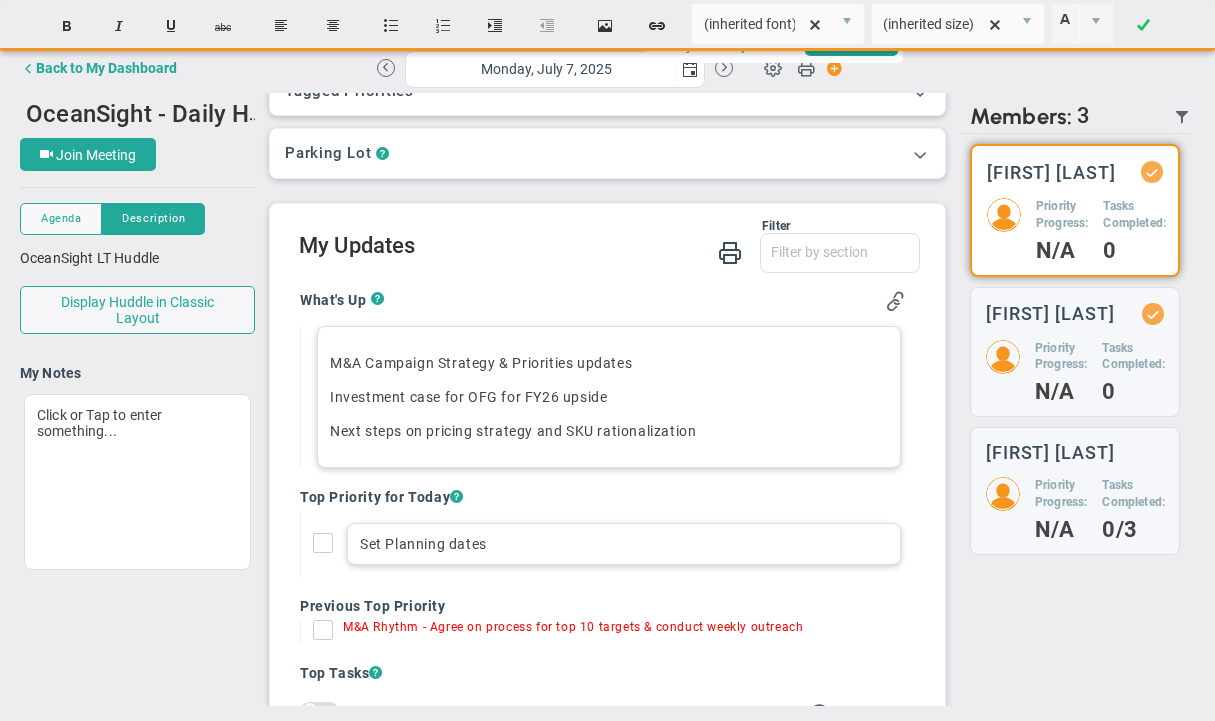 click on "Set Planning dates" at bounding box center [624, 544] 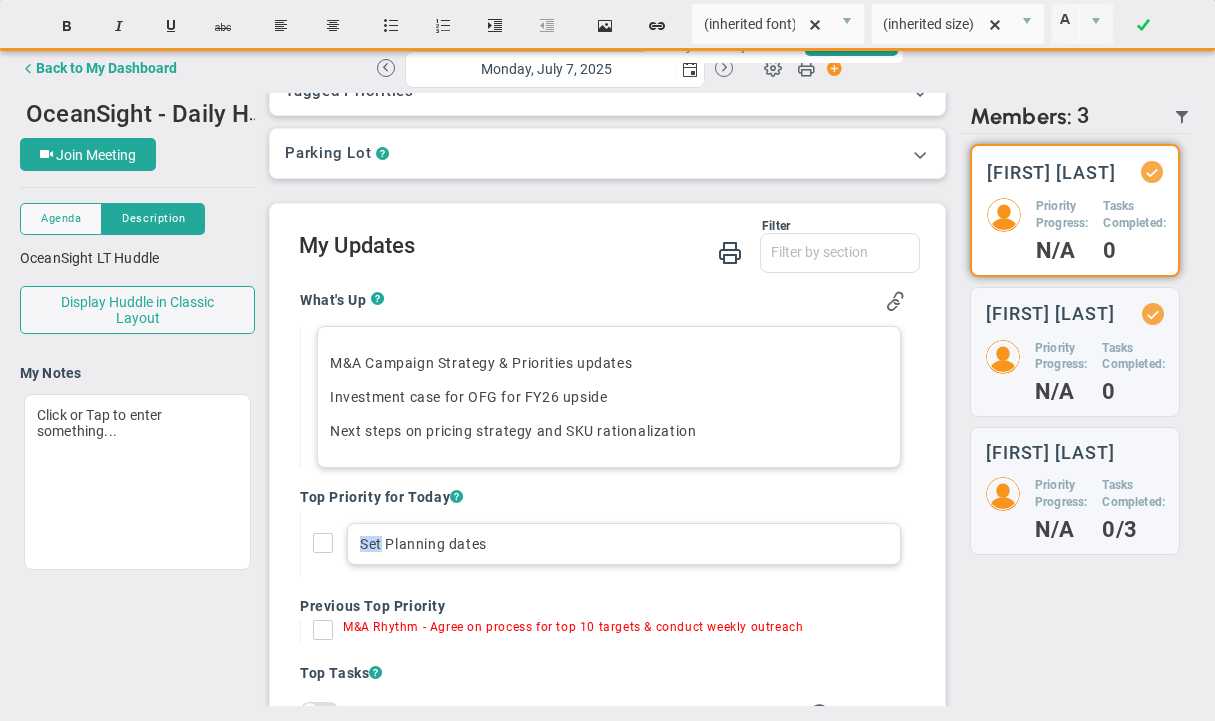 click on "Set Planning dates" at bounding box center [624, 544] 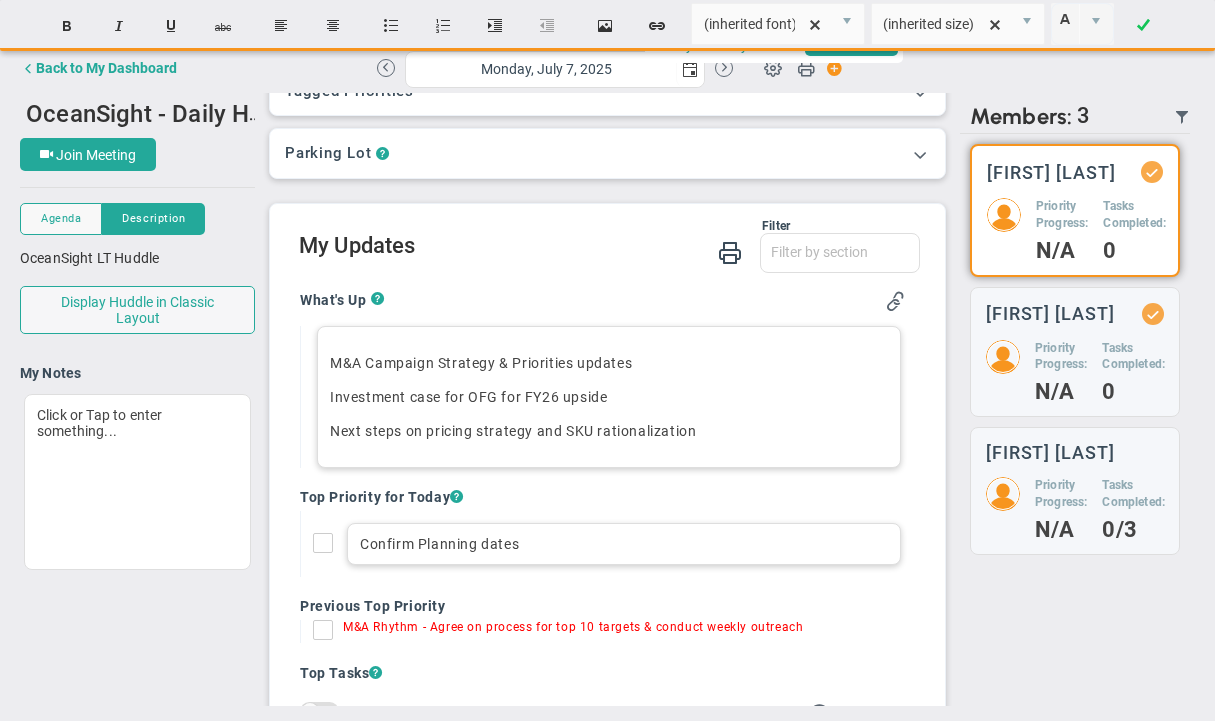 click on "Confirm Planning dates" at bounding box center [624, 544] 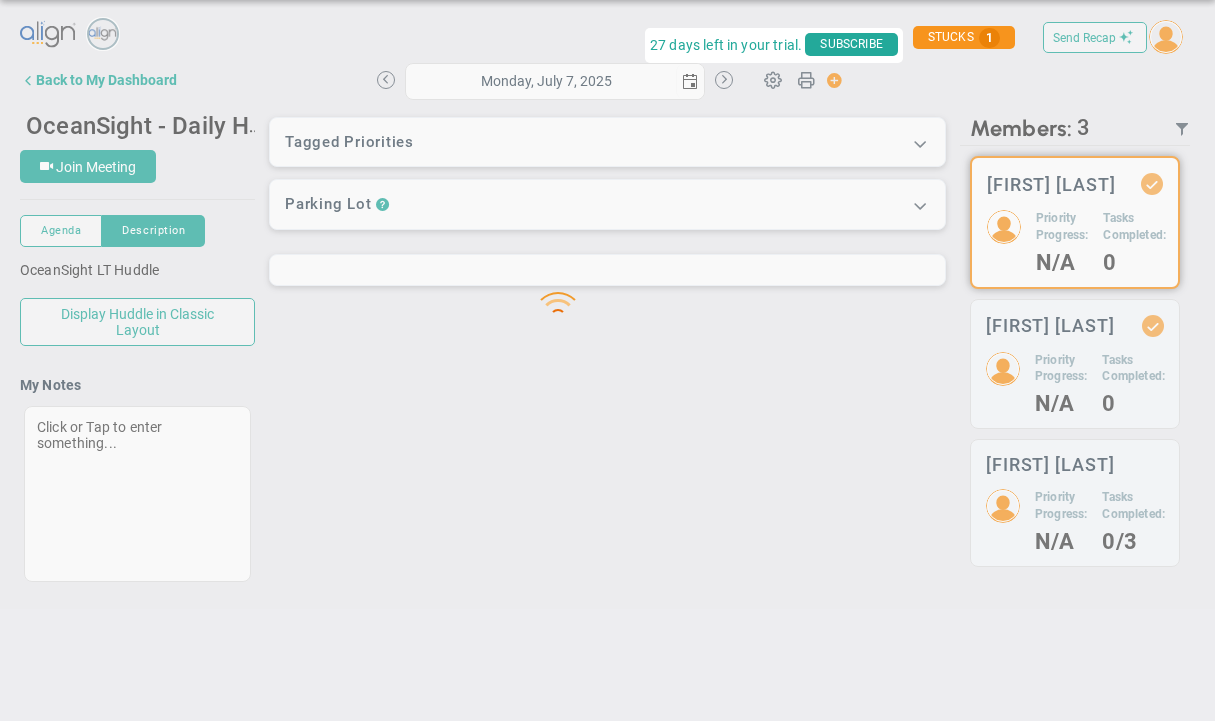click on "Loading...
Send Recap
Profile
Contact your Advisor
Share!
Become an Affiliate" at bounding box center [607, 317] 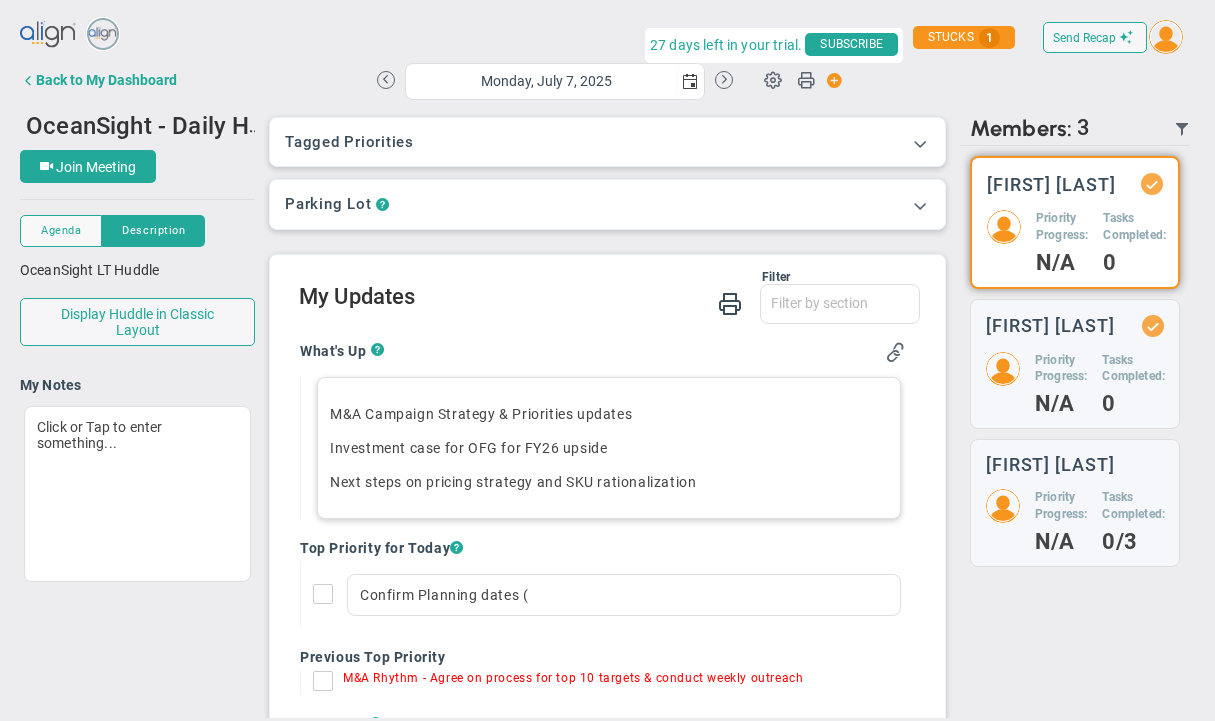 click on "M&A Campaign Strategy & Priorities updates" at bounding box center (609, 414) 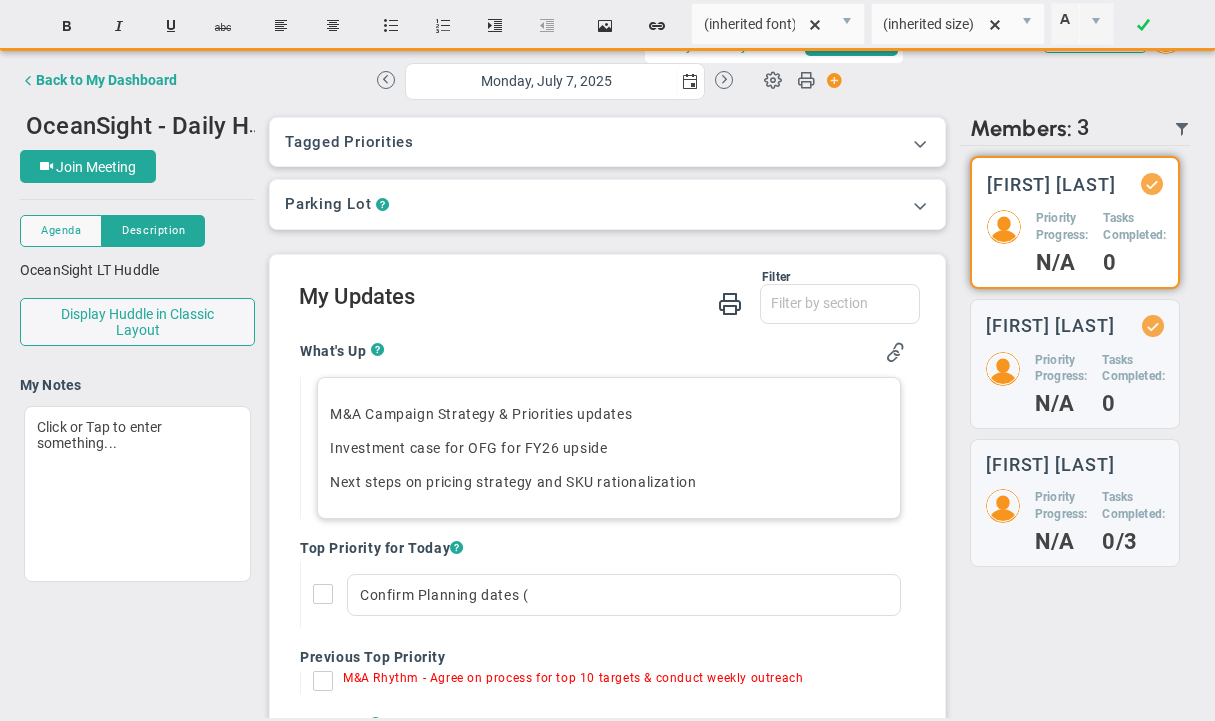 click on "M&A Campaign Strategy & Priorities updates" at bounding box center [609, 414] 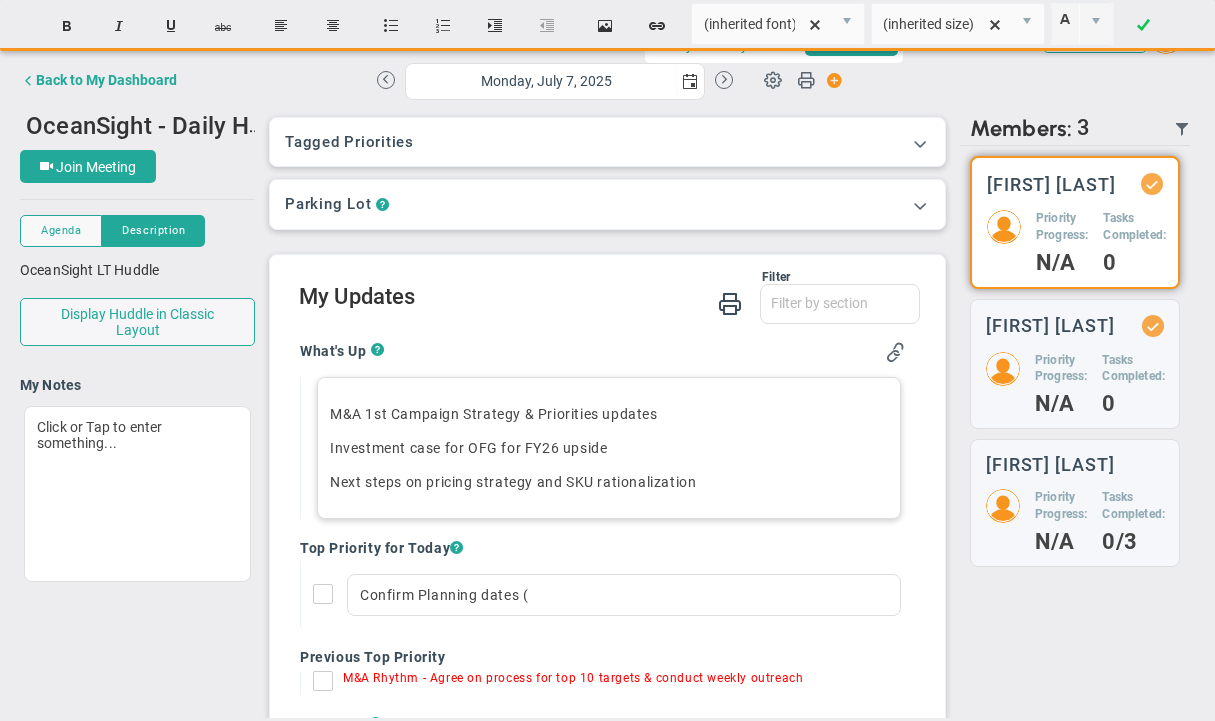 click on "M&A 1st Campaign Strategy & Priorities updates" at bounding box center (609, 414) 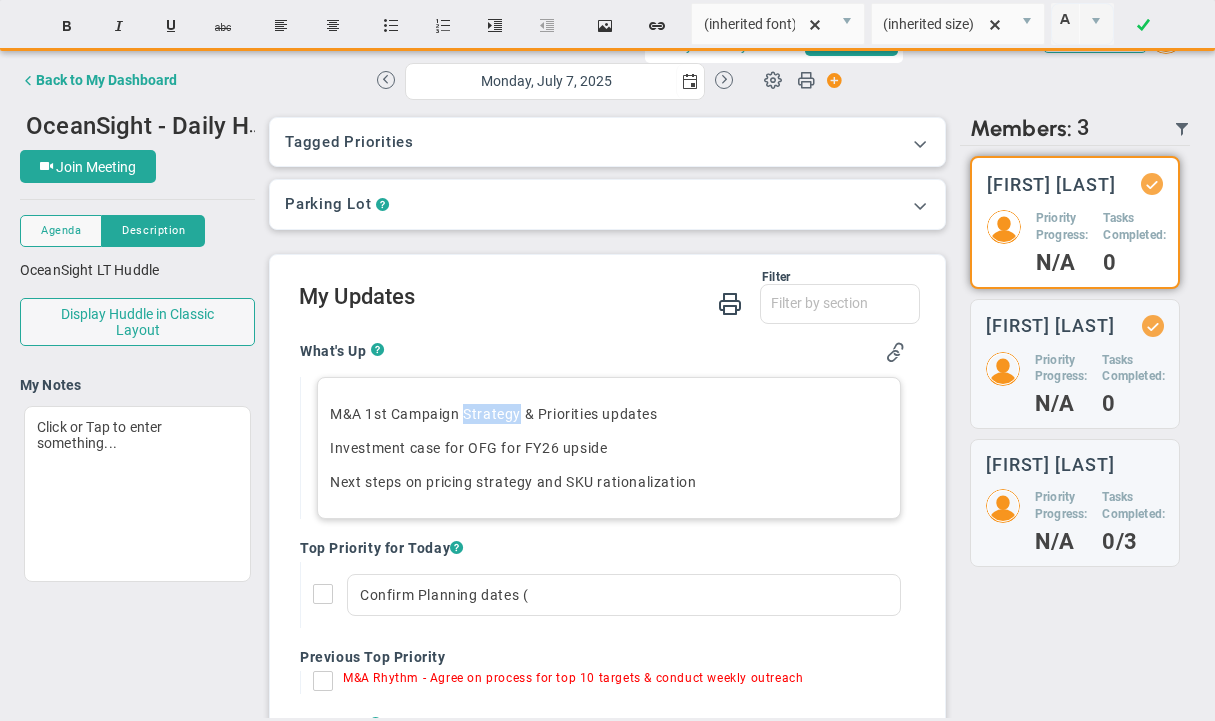 click on "M&A 1st Campaign Strategy & Priorities updates" at bounding box center [609, 414] 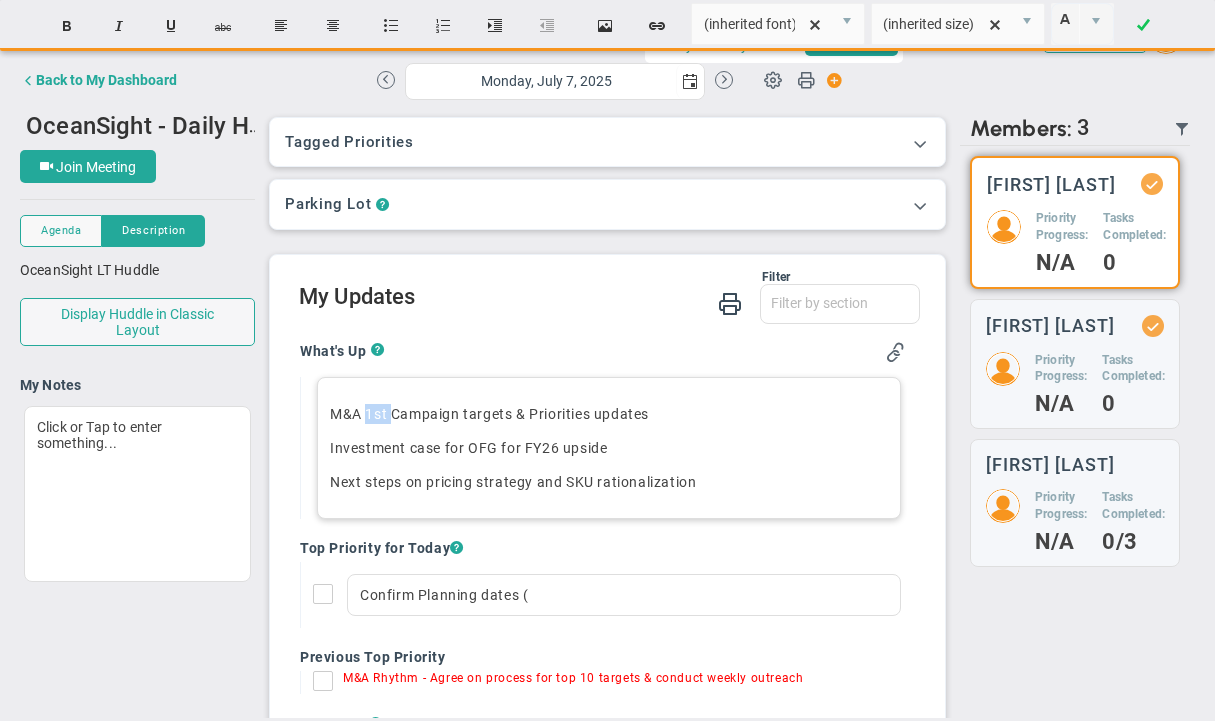 drag, startPoint x: 366, startPoint y: 413, endPoint x: 393, endPoint y: 413, distance: 27 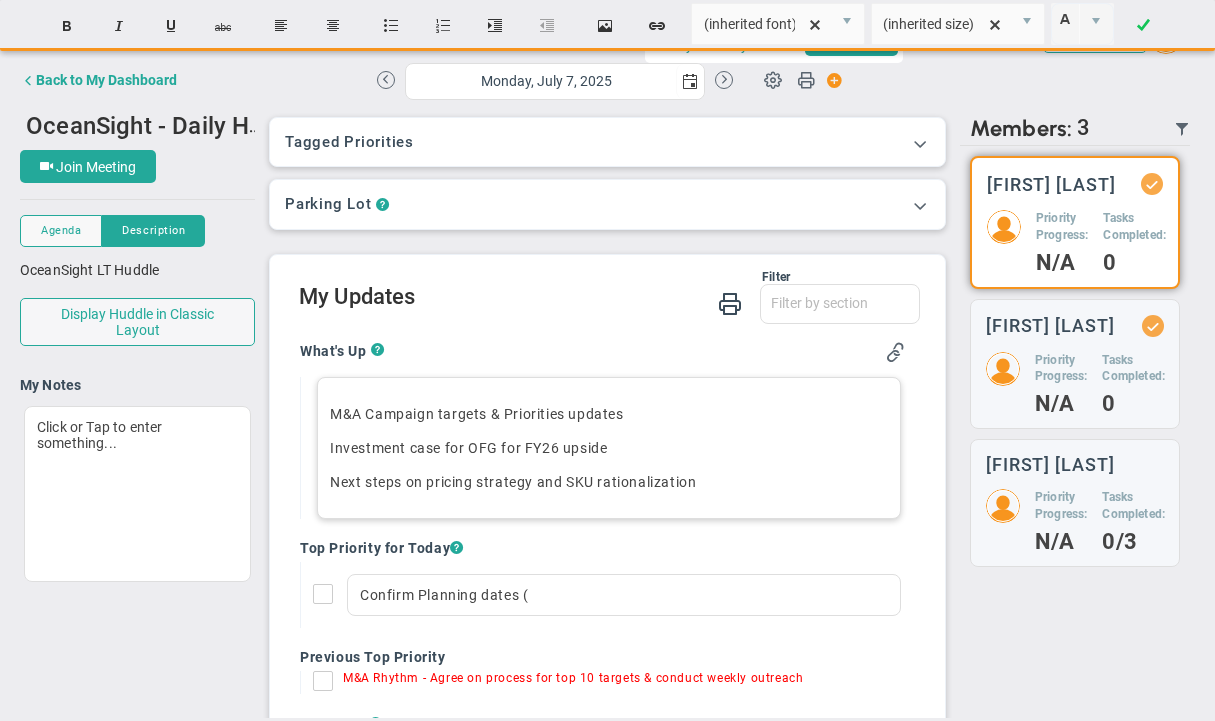 click on "M&A Campaign targets & Priorities updates" at bounding box center (609, 414) 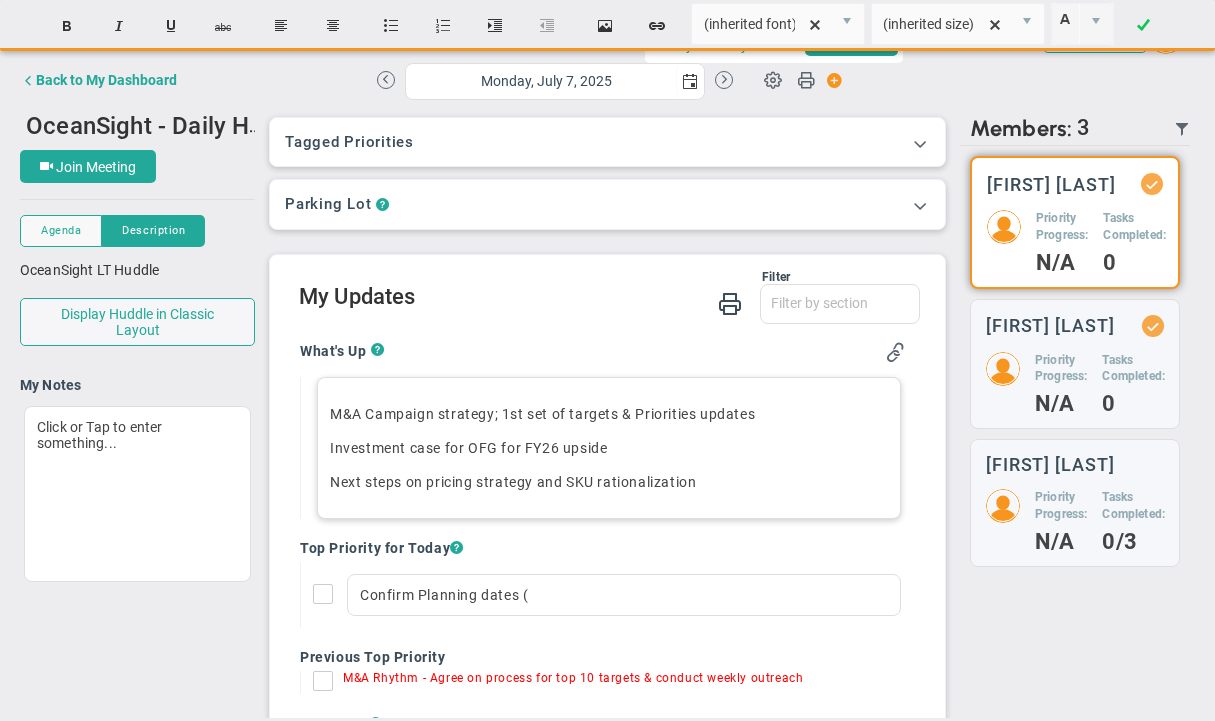 click on "M&A Campaign strategy; 1st set of targets & Priorities updates" at bounding box center [609, 414] 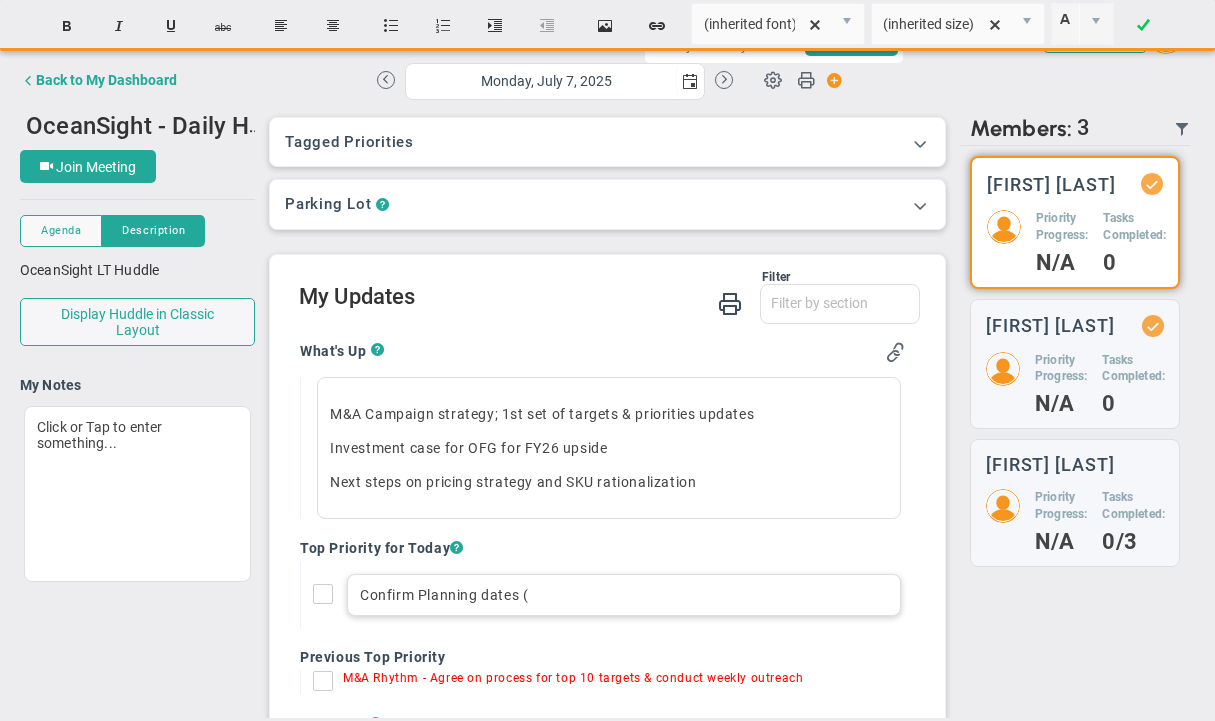 click on "Confirm Planning dates (" at bounding box center (624, 595) 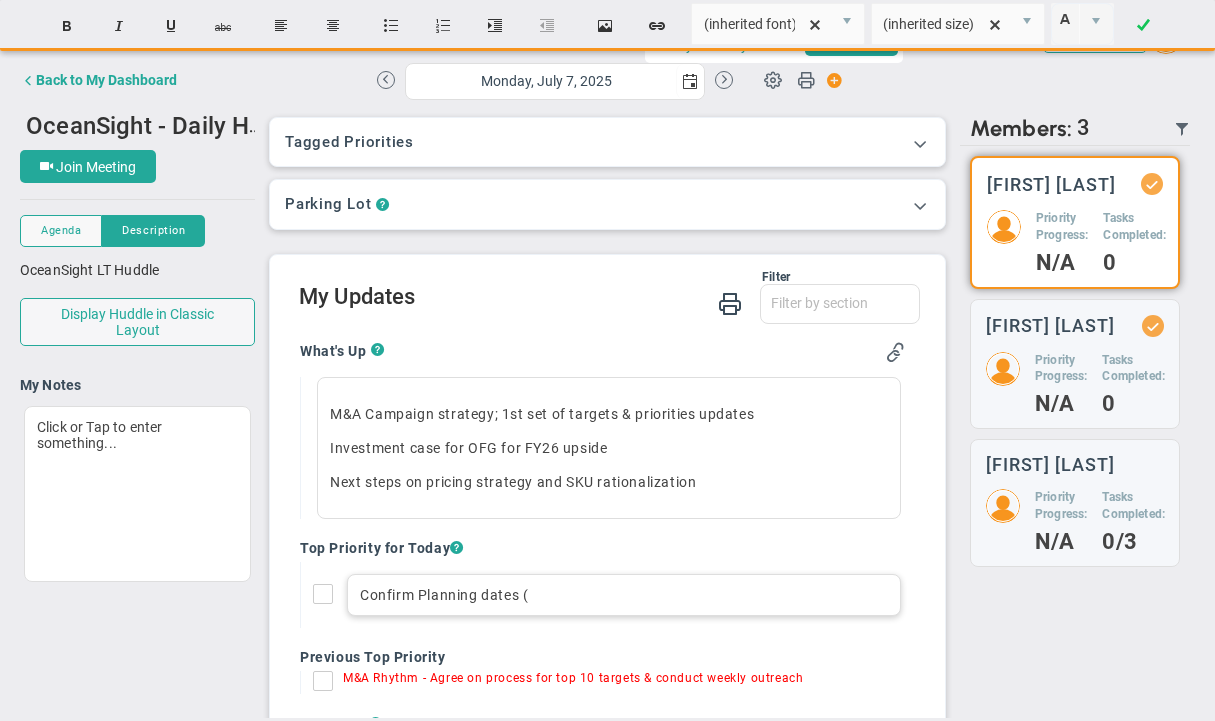 click on "Confirm Planning dates (" at bounding box center (624, 595) 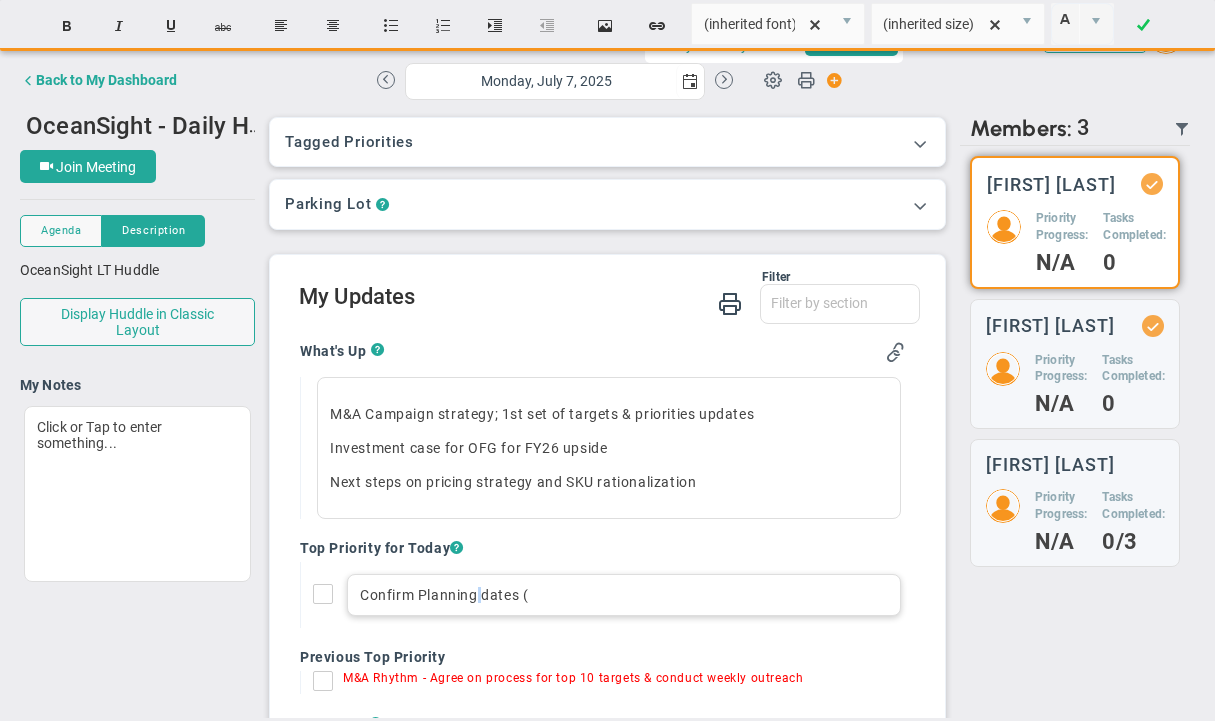 click on "Confirm Planning dates (" at bounding box center [624, 595] 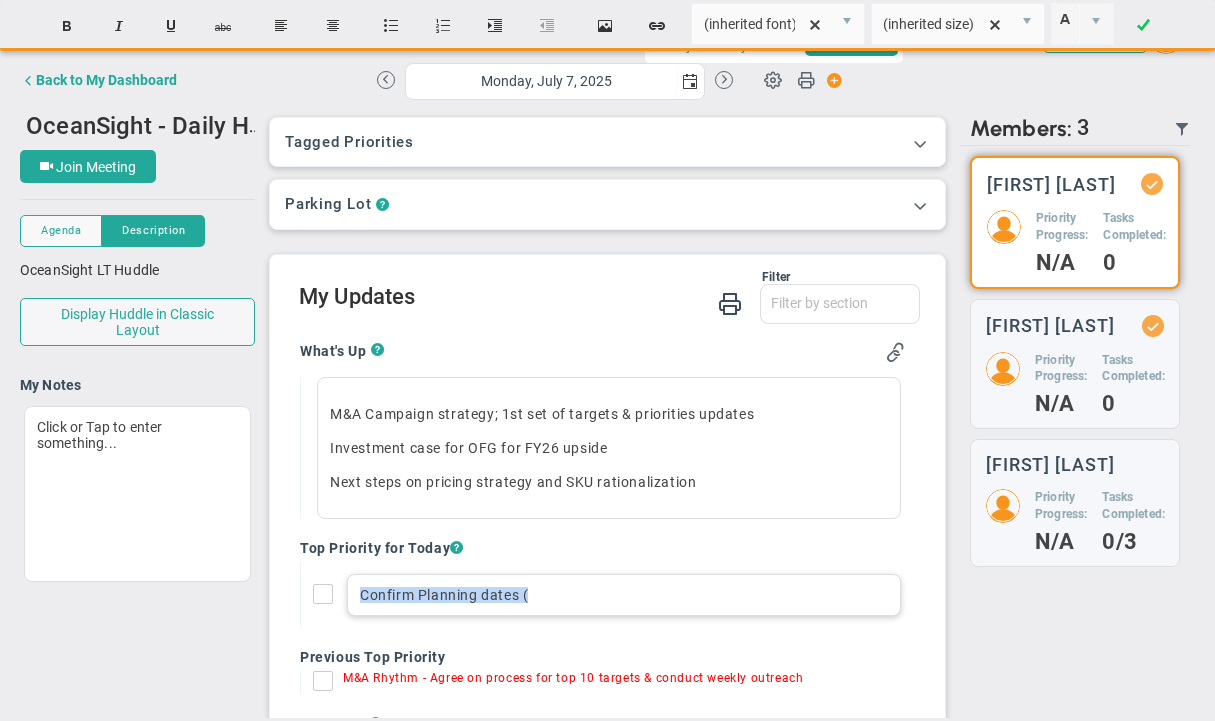 click on "Confirm Planning dates (" at bounding box center (624, 595) 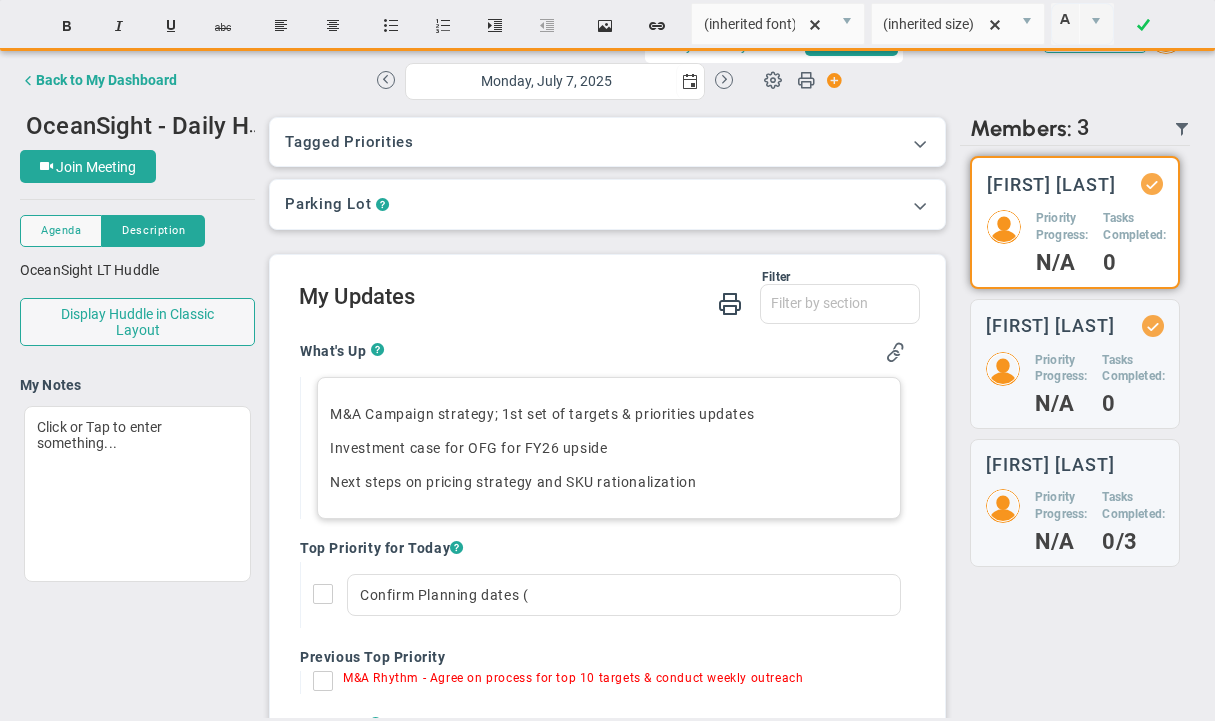 click on "Next steps on pricing strategy and SKU rationalization" at bounding box center [609, 482] 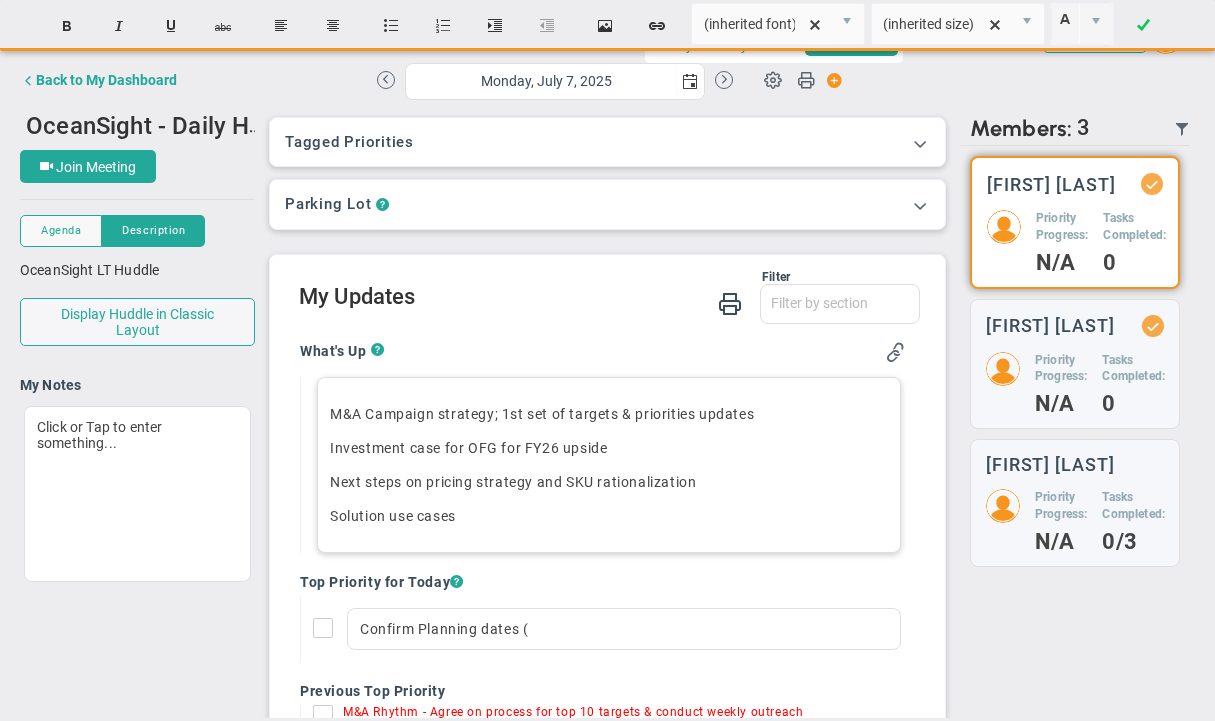 click on "M&A Campaign strategy; 1st set of targets & priorities updates" at bounding box center (609, 414) 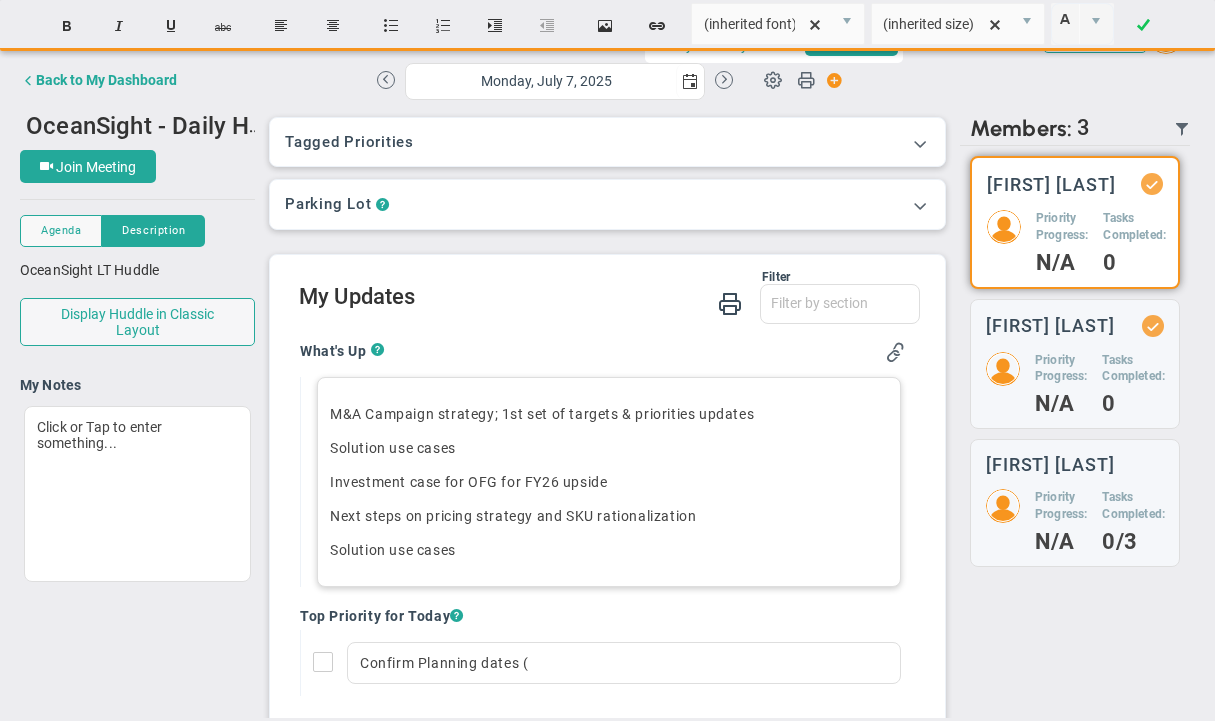 click on "Solution use cases﻿" at bounding box center [609, 550] 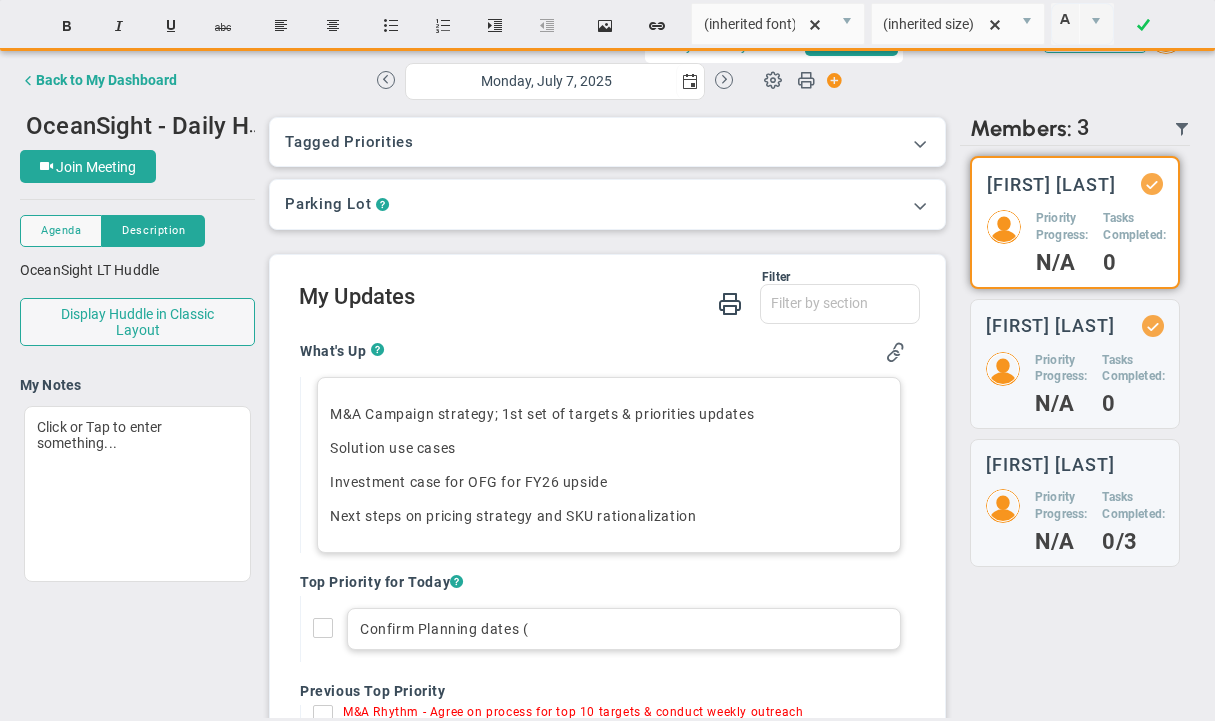 click on "Confirm Planning dates (" at bounding box center [624, 629] 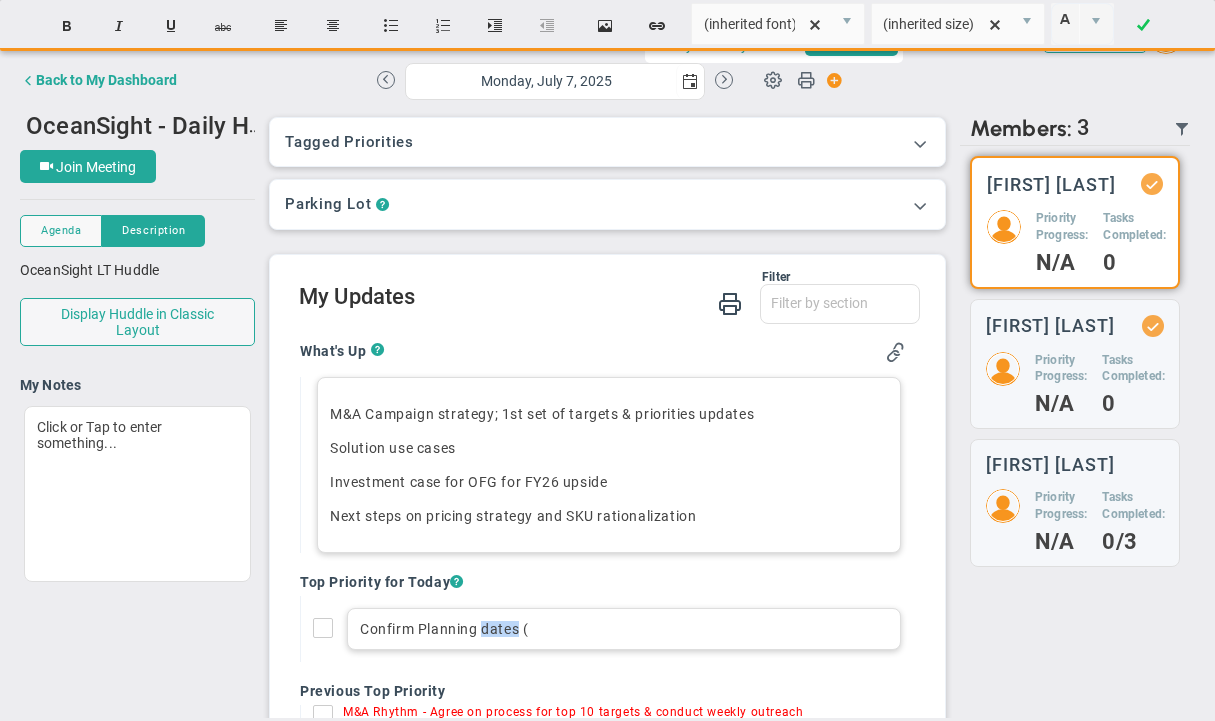 click on "Confirm Planning dates (" at bounding box center (624, 629) 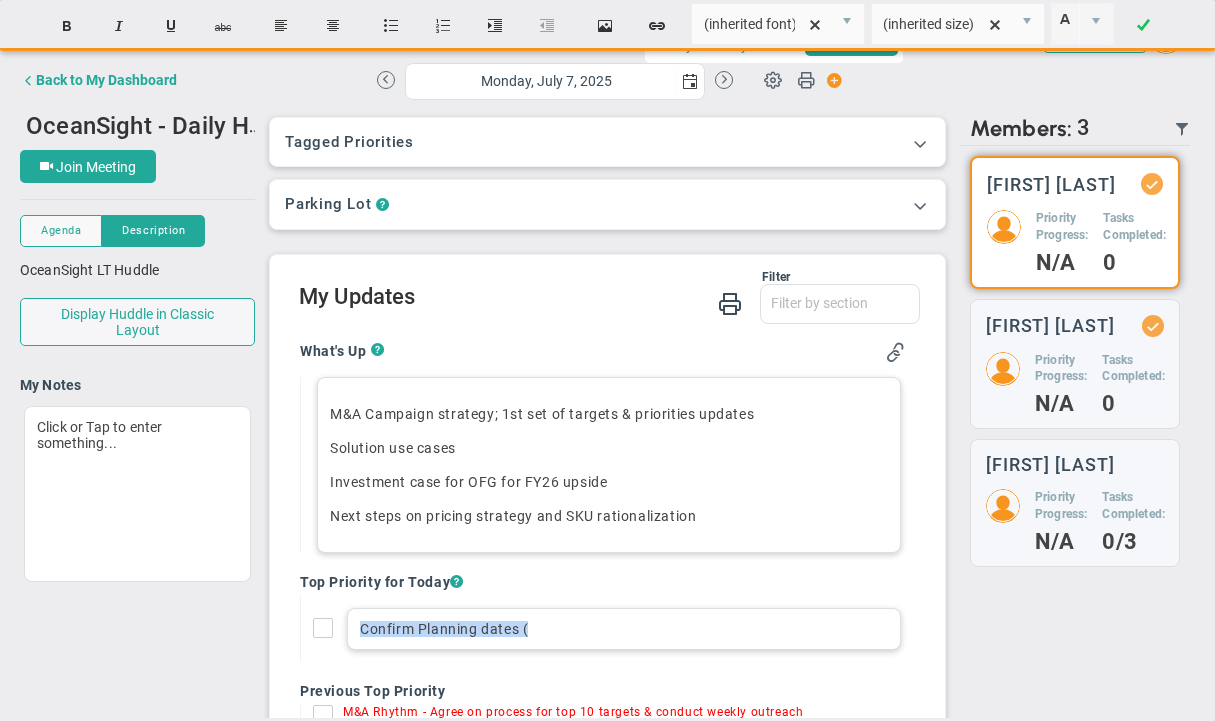 click on "Confirm Planning dates (" at bounding box center (624, 629) 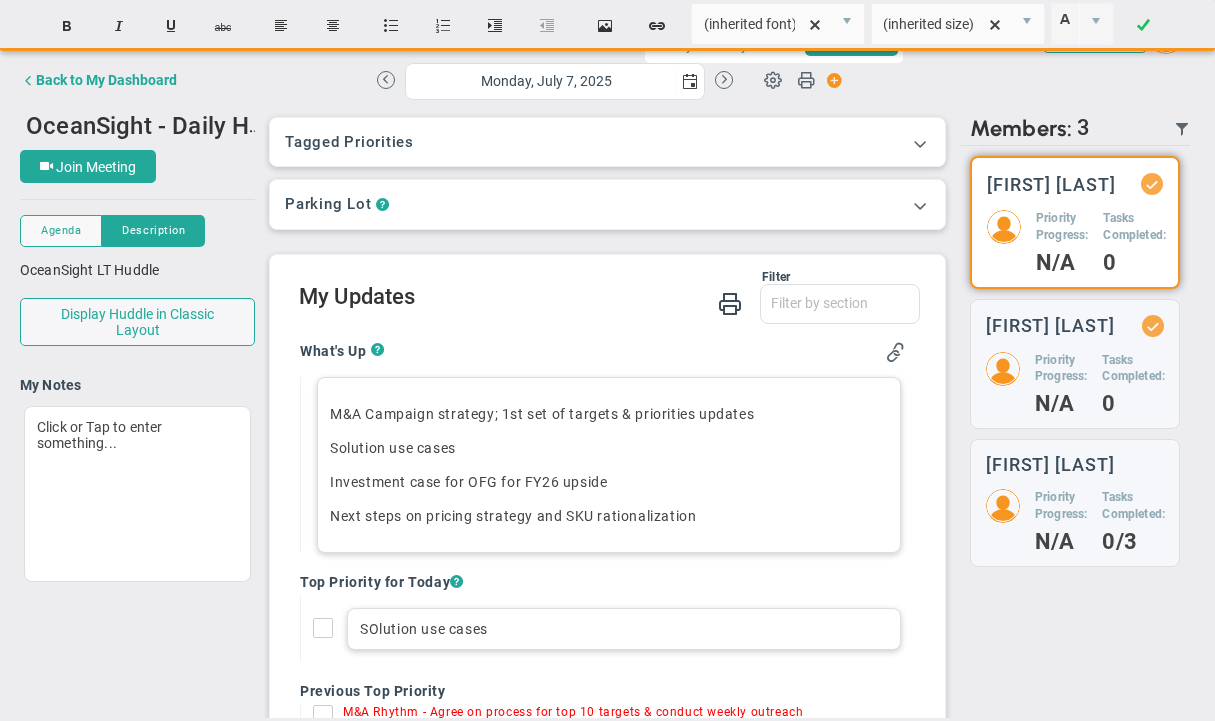 click on "SOlution use cases" at bounding box center (624, 629) 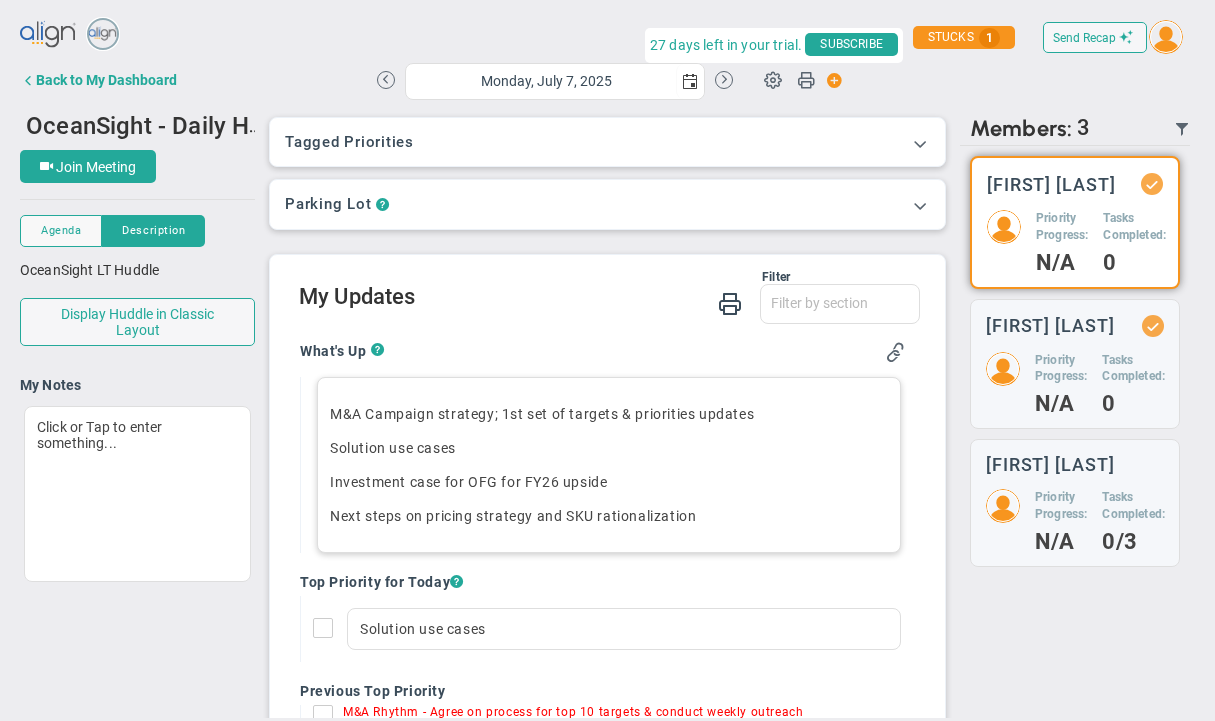 click on "M&A Campaign strategy; 1st set of targets & priorities updates" at bounding box center [609, 414] 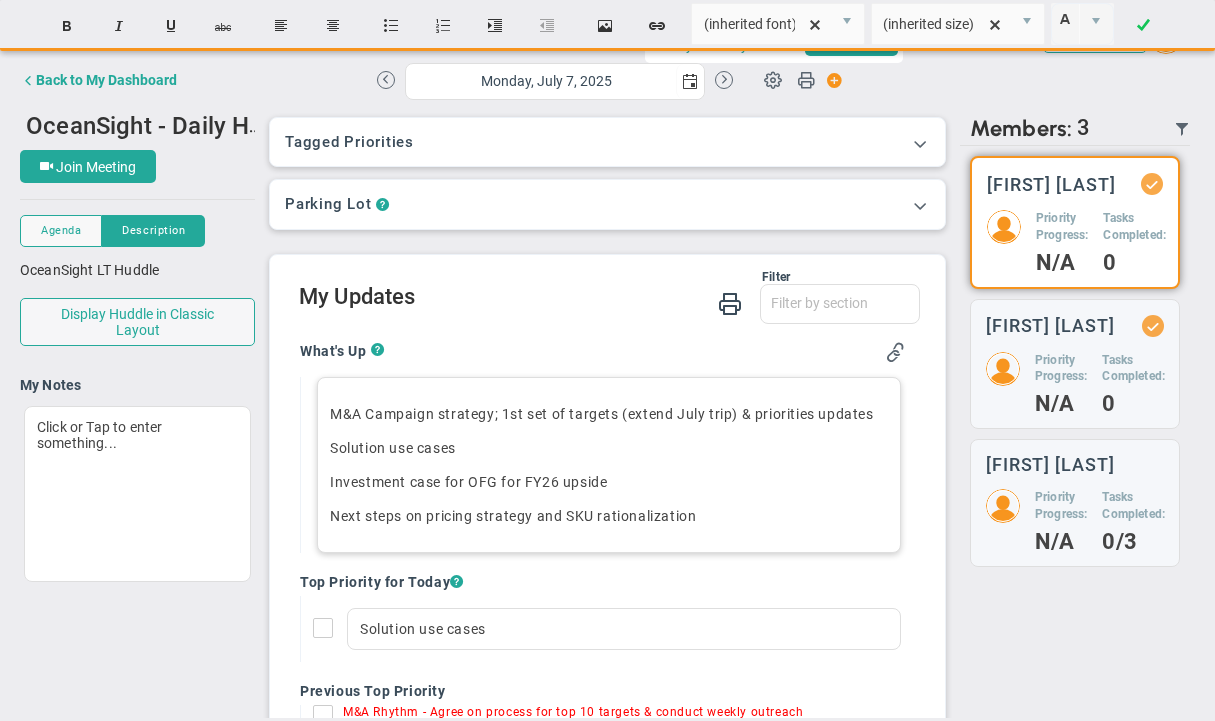 click on "Solution use cases﻿" at bounding box center [609, 448] 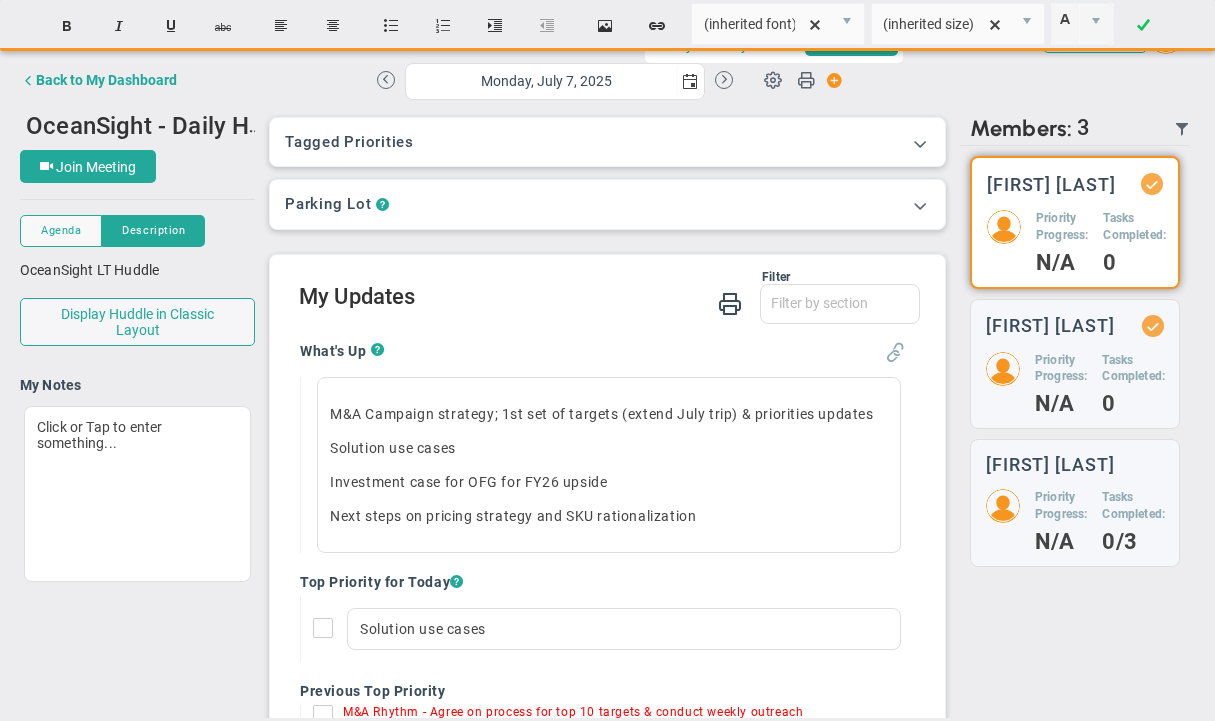 click at bounding box center (895, 352) 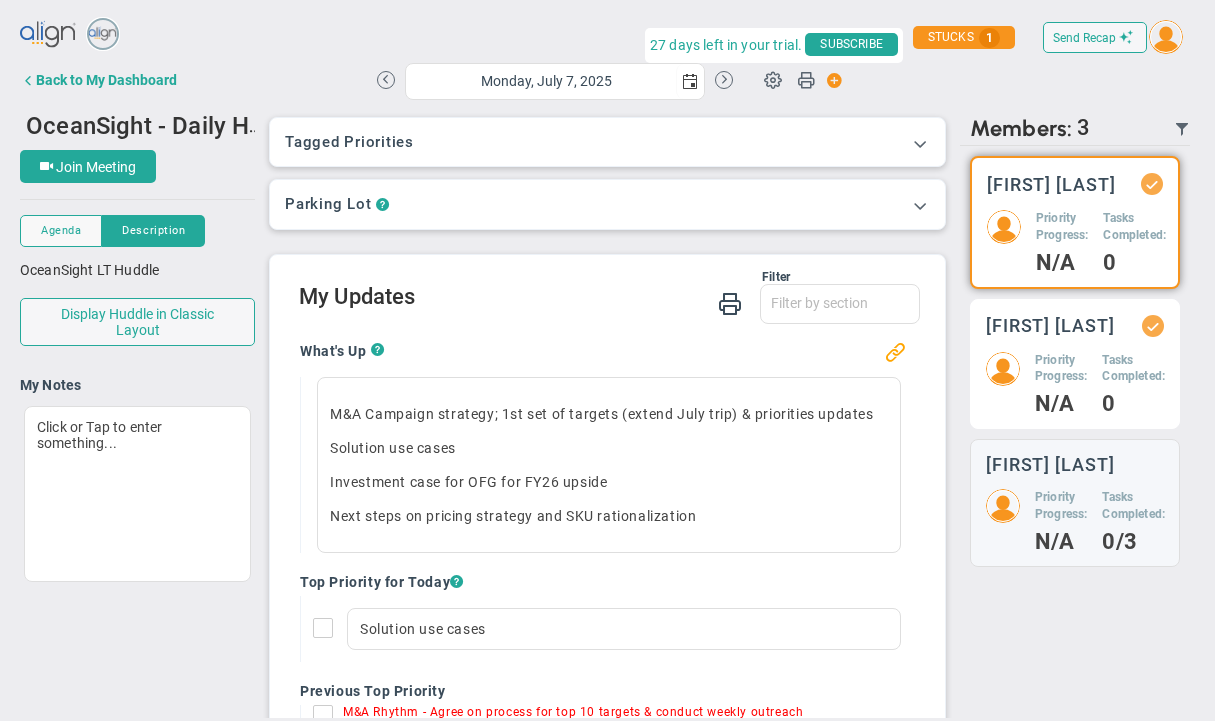 click on "[FIRST] [LAST]
Priority Progress:
N/A
Tasks Completed:
0" at bounding box center [1075, 222] 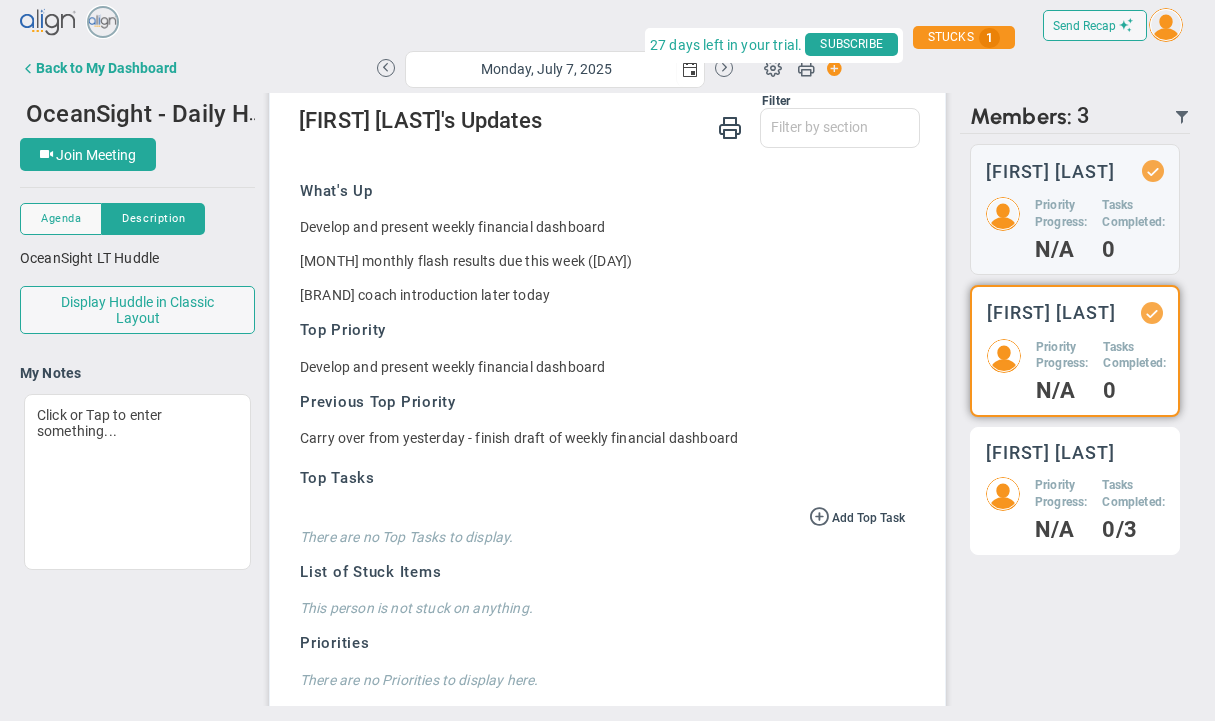 click on "[FIRST] [LAST]" at bounding box center (1050, 171) 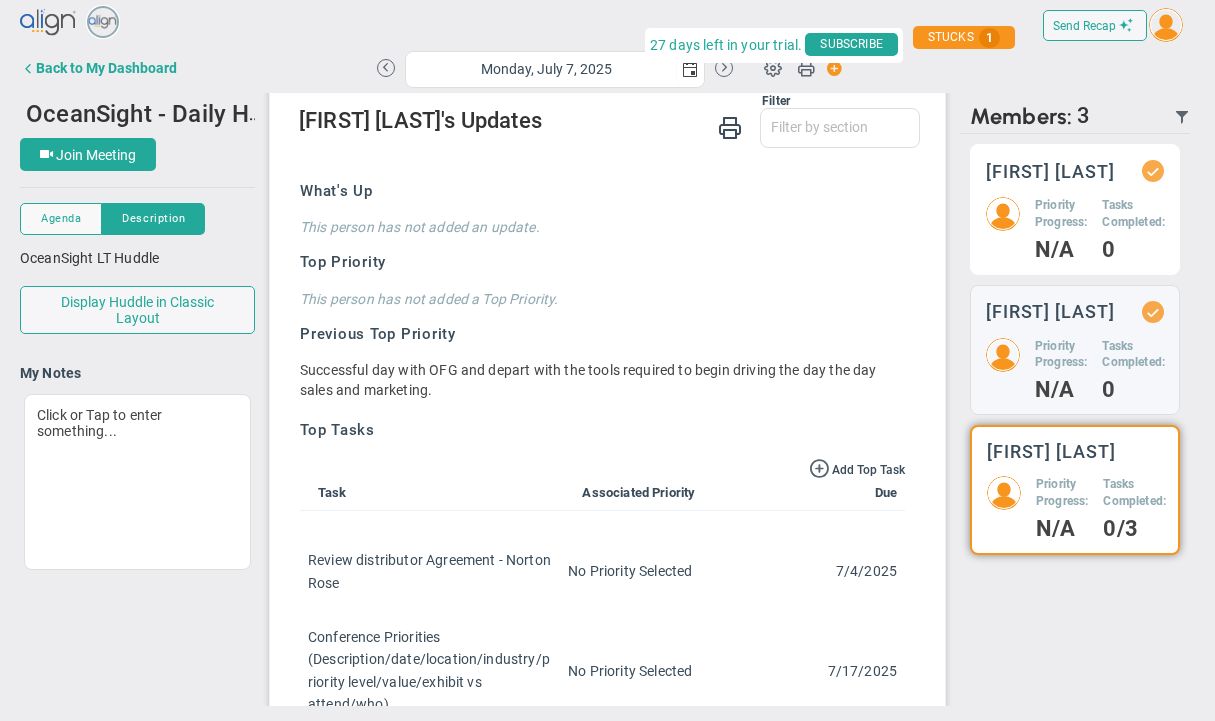 click on "[FIRST] [LAST]" at bounding box center (1050, 171) 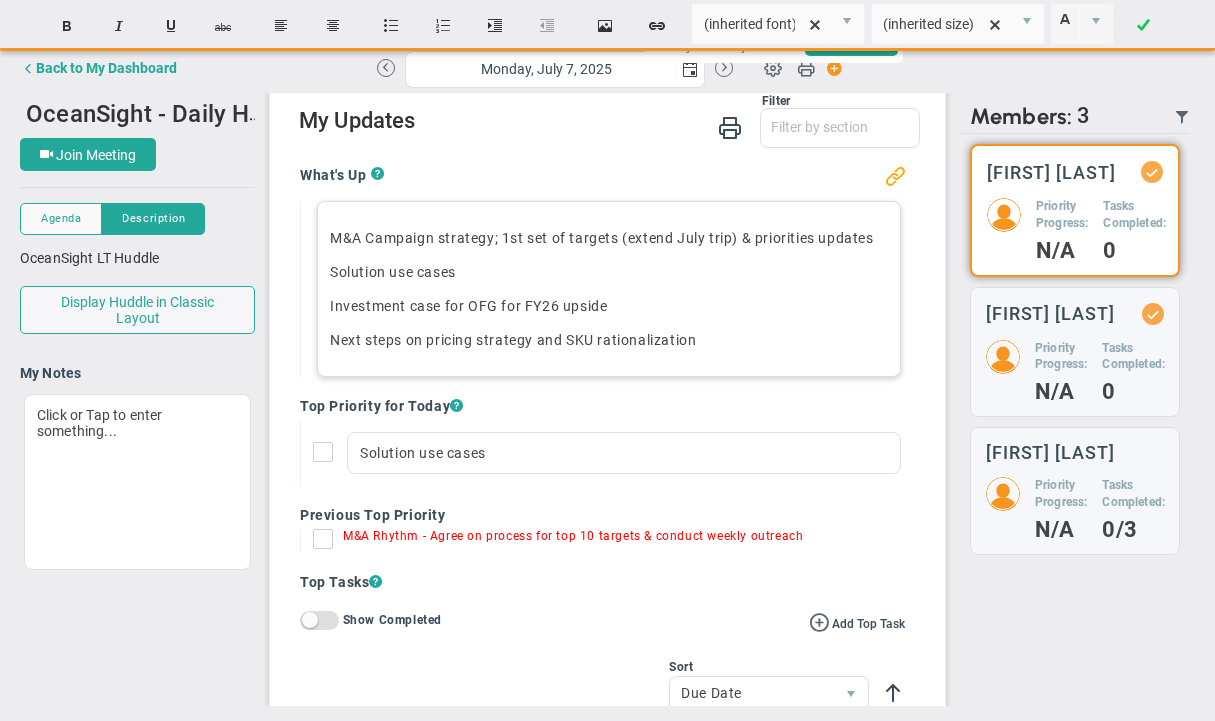 click on "Next steps on pricing strategy and SKU rationalization" at bounding box center (609, 340) 